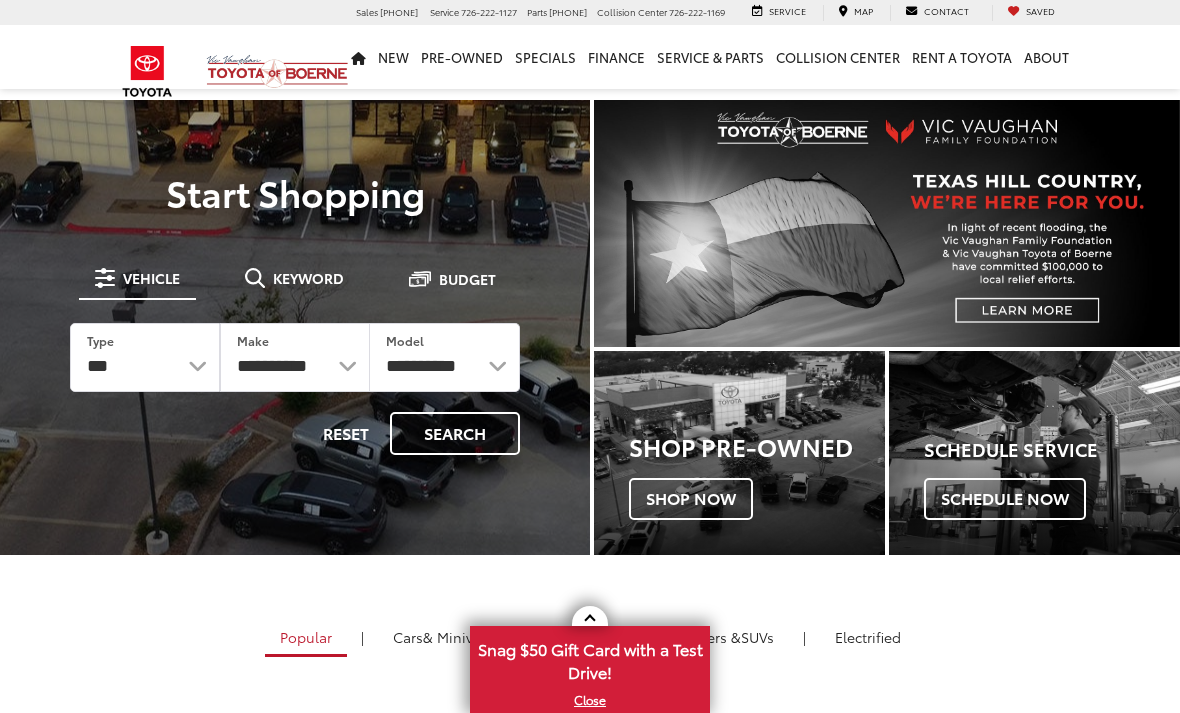 scroll, scrollTop: 0, scrollLeft: 0, axis: both 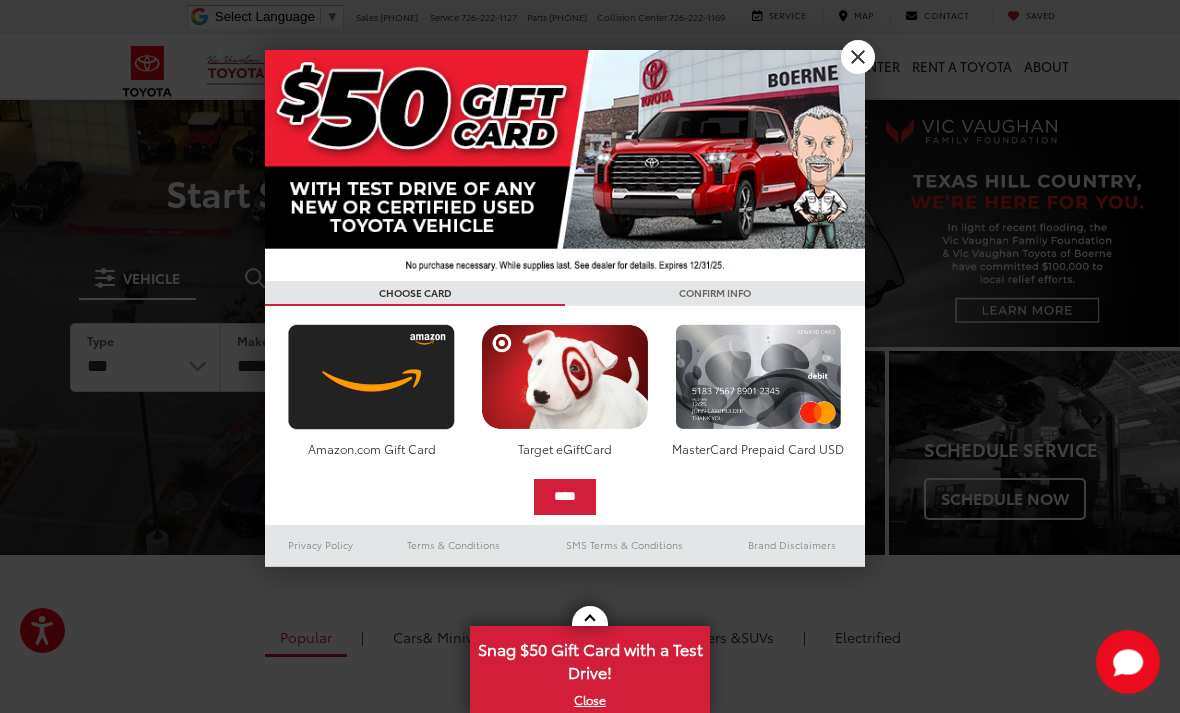 click on "X" at bounding box center (858, 57) 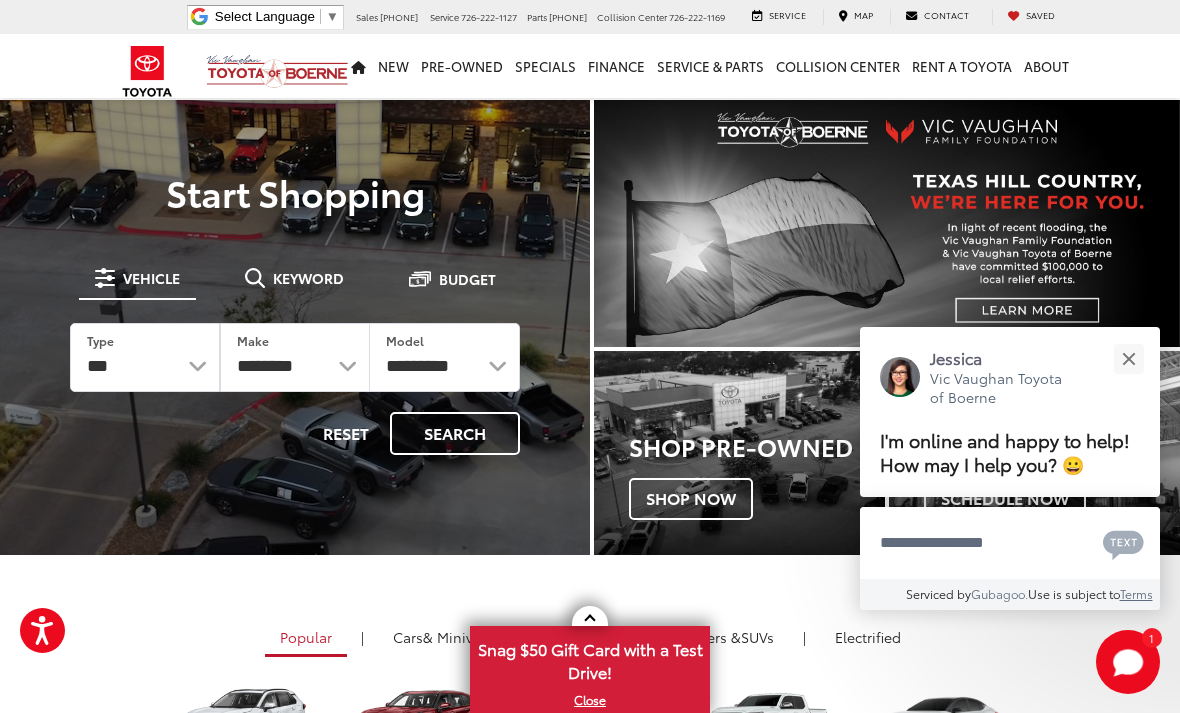 click on "Shop Pre-Owned
Shop Now" at bounding box center [739, 469] 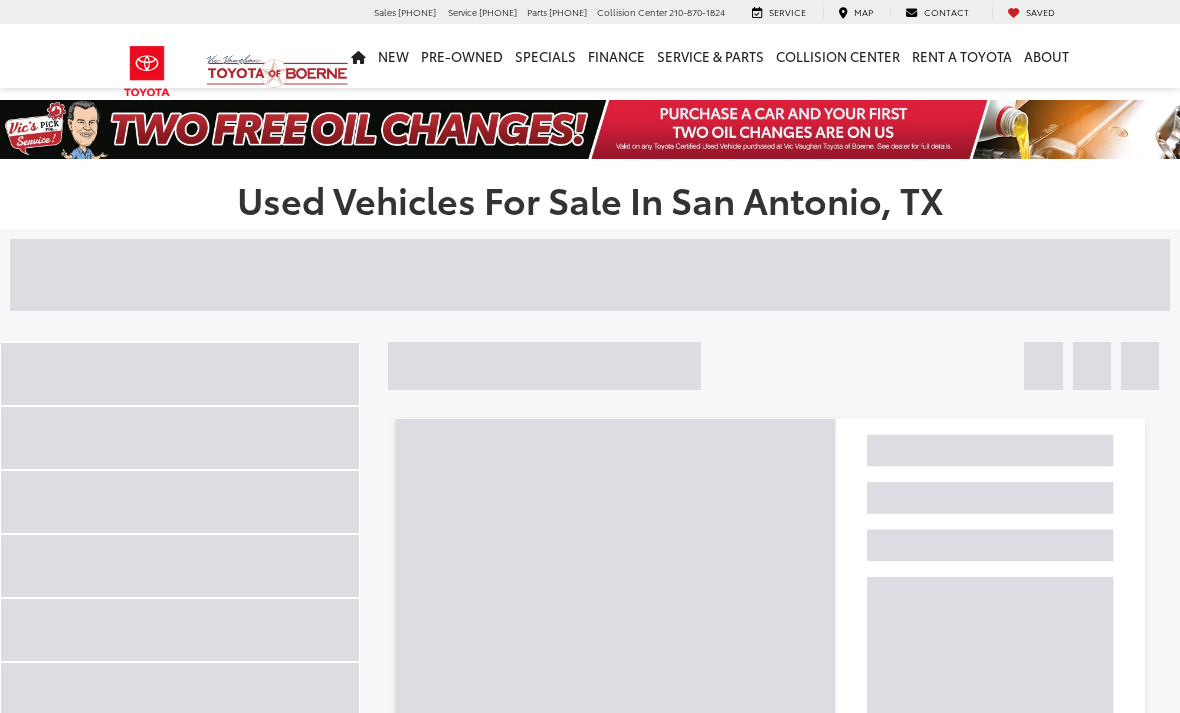 scroll, scrollTop: 0, scrollLeft: 0, axis: both 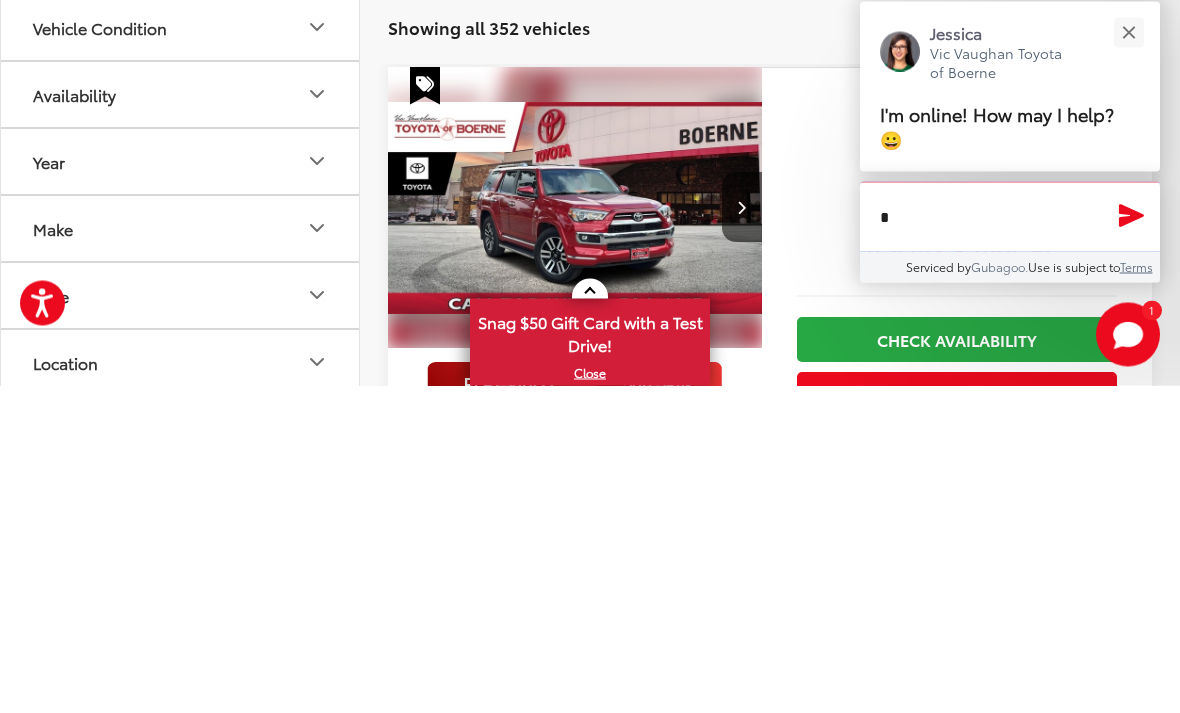 type 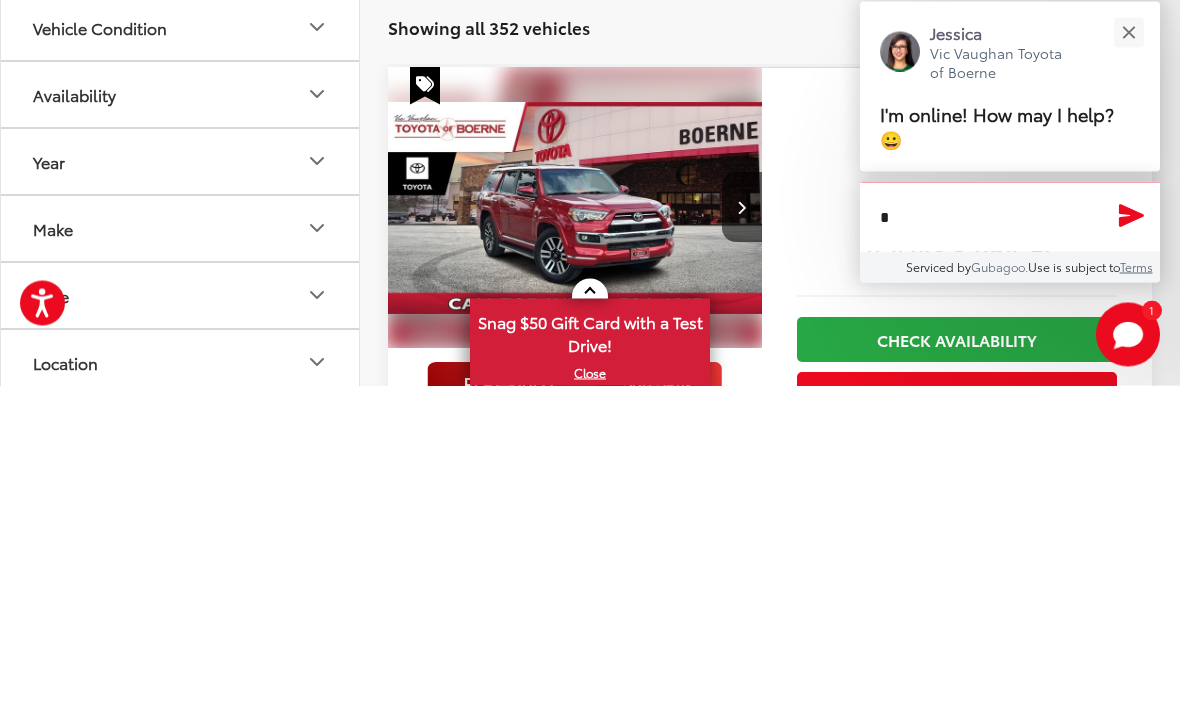 click at bounding box center (1128, 360) 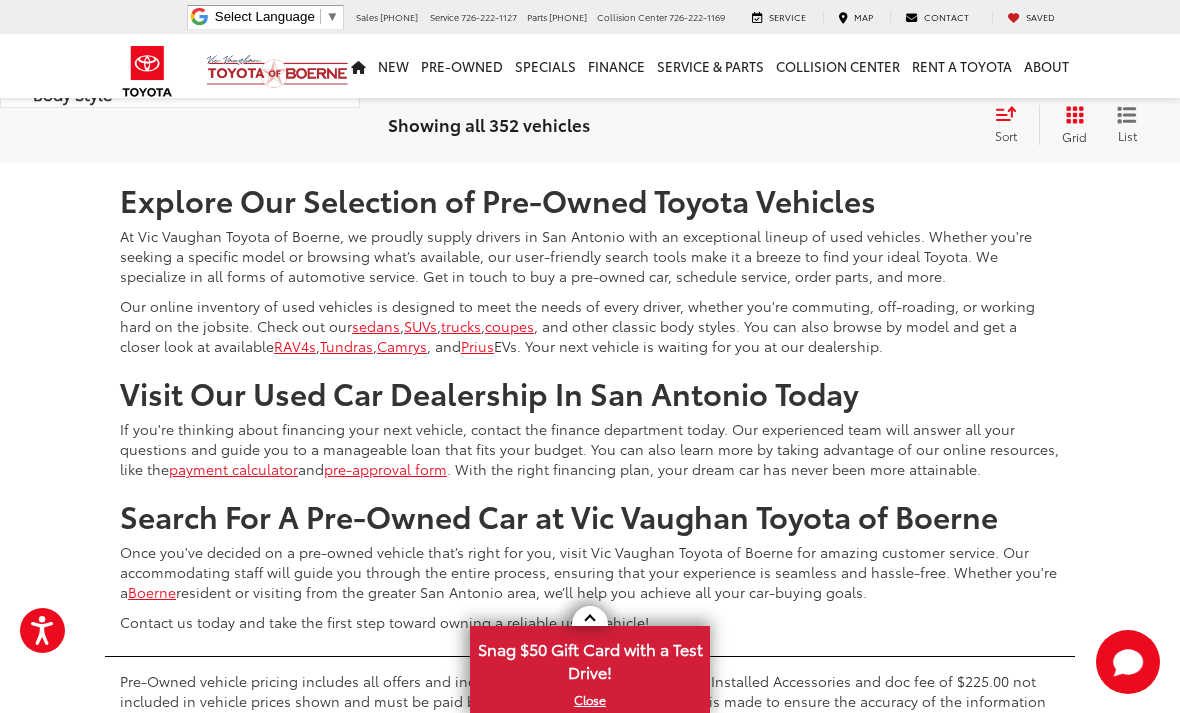 scroll, scrollTop: 8041, scrollLeft: 0, axis: vertical 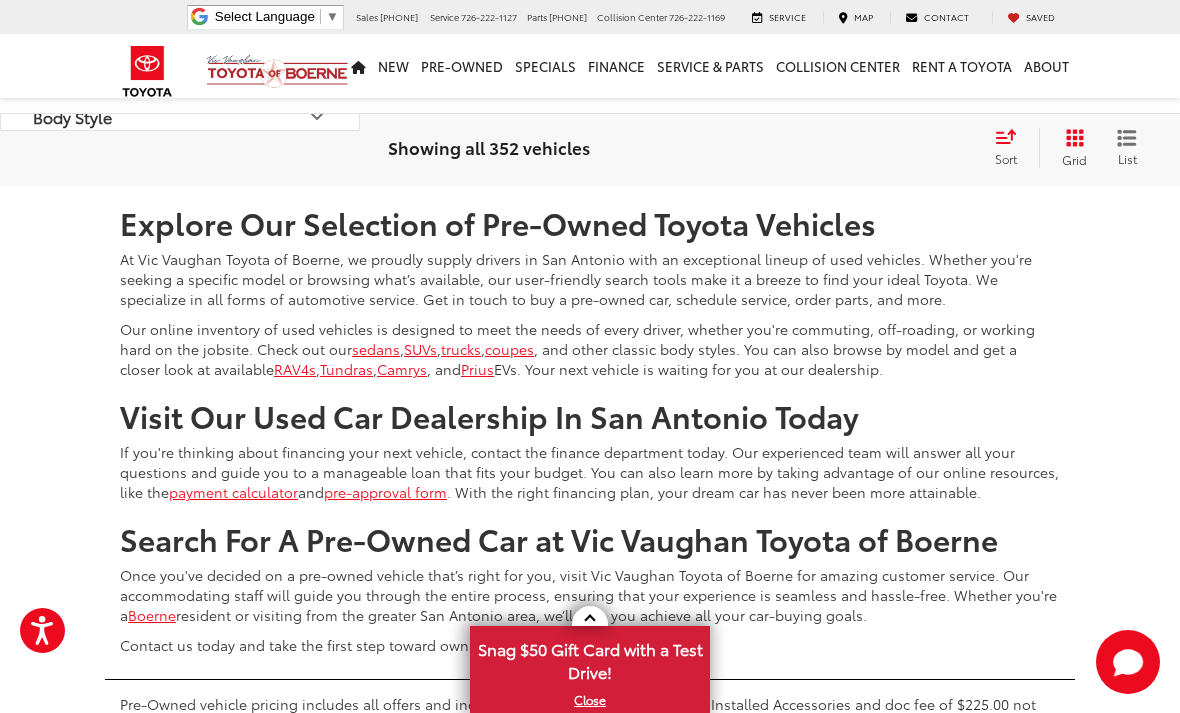 click 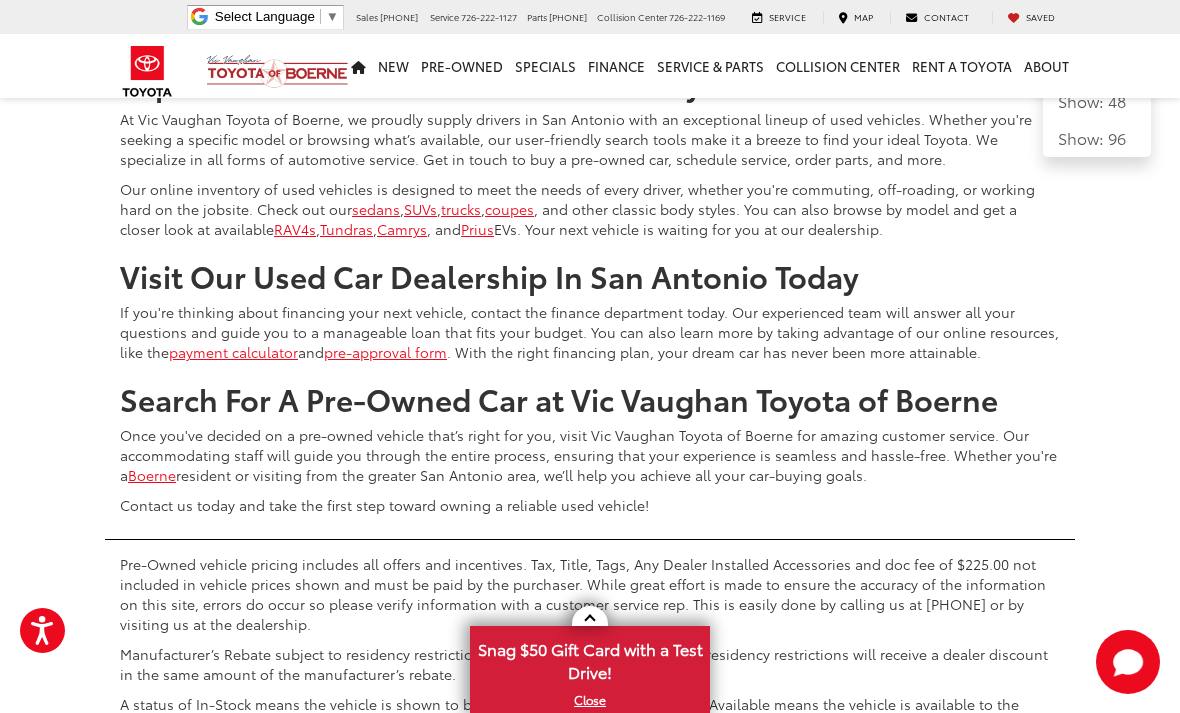 click on "Show: 96" 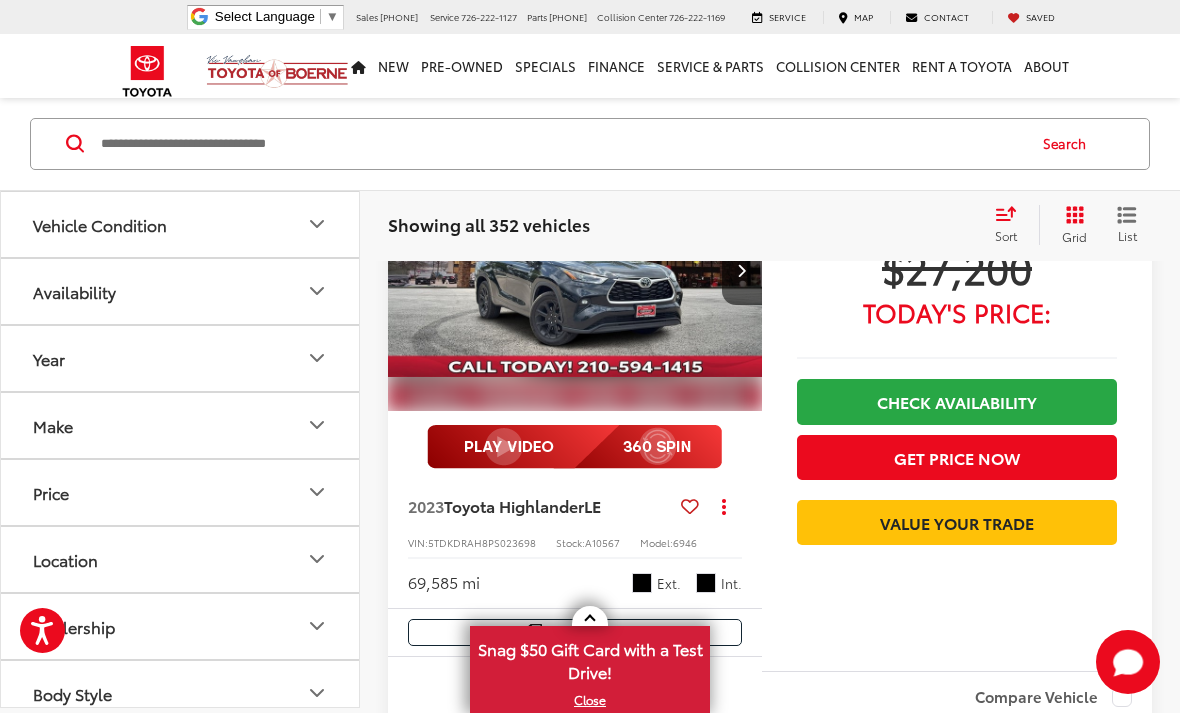 scroll, scrollTop: 6214, scrollLeft: 0, axis: vertical 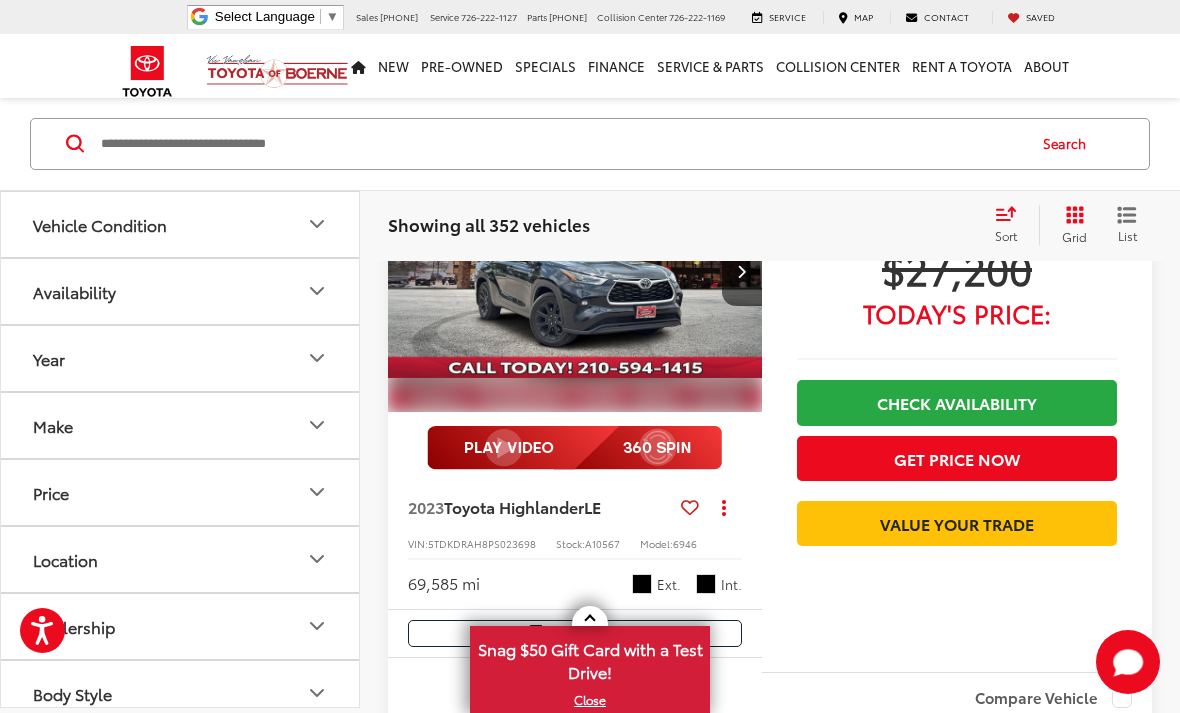 click at bounding box center (741, 271) 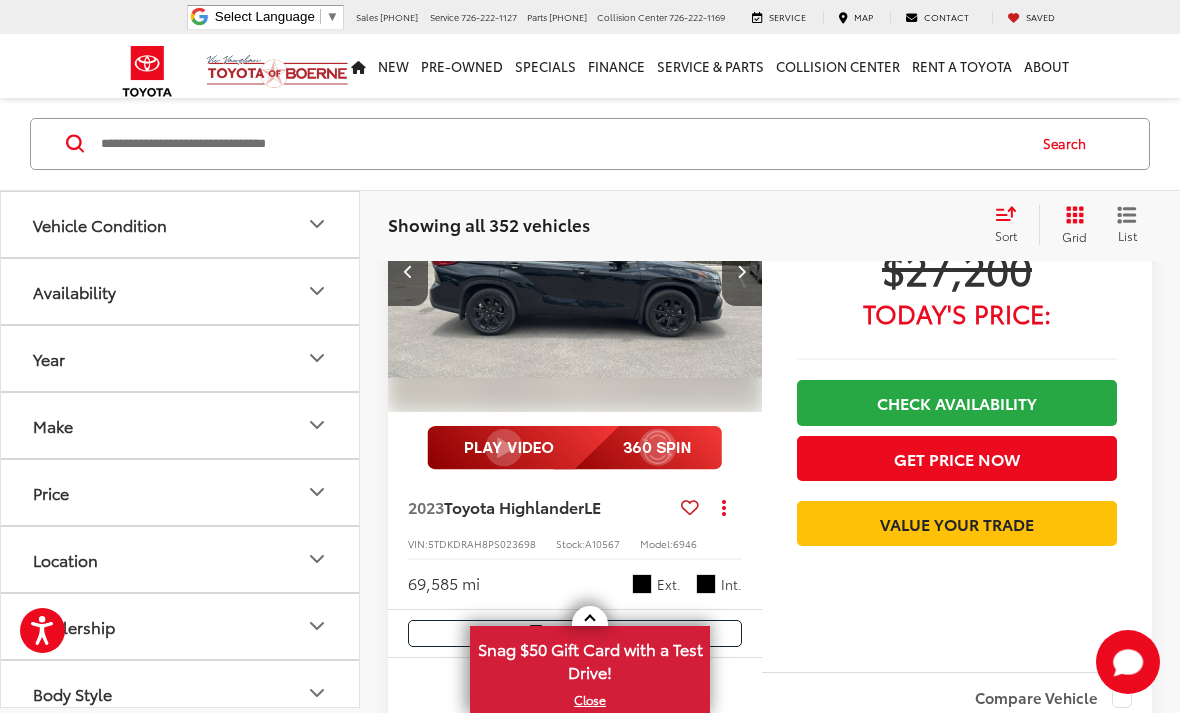 scroll, scrollTop: 0, scrollLeft: 377, axis: horizontal 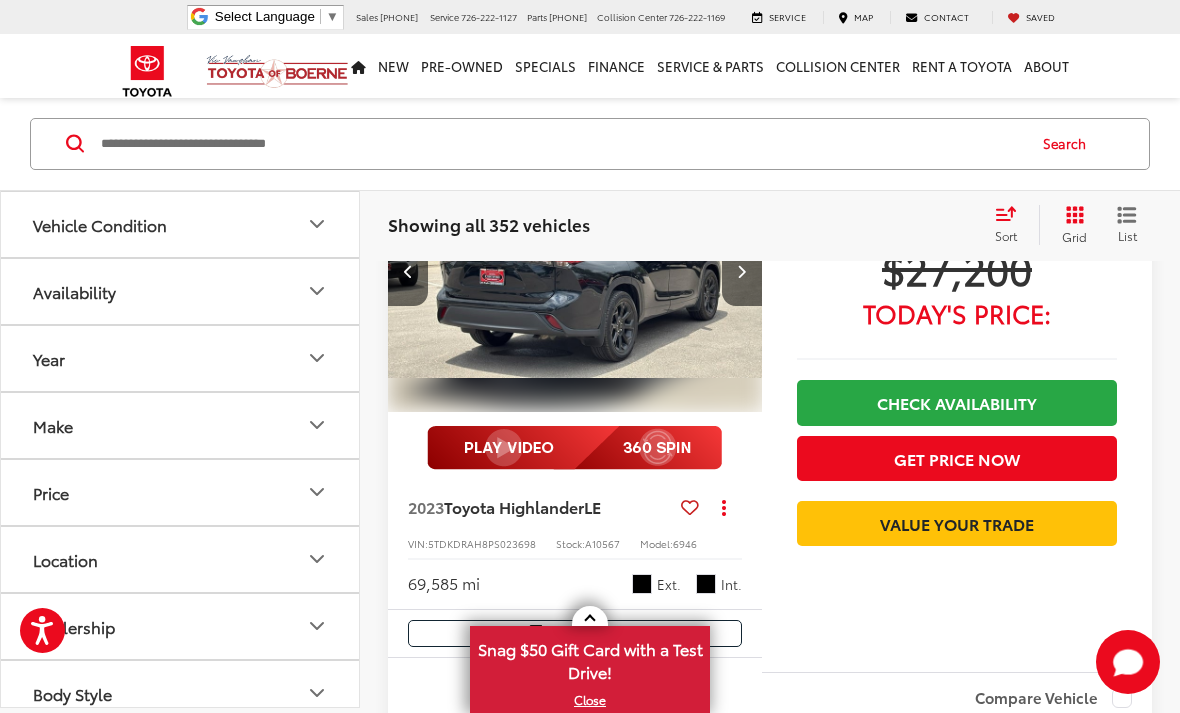 click at bounding box center (742, 271) 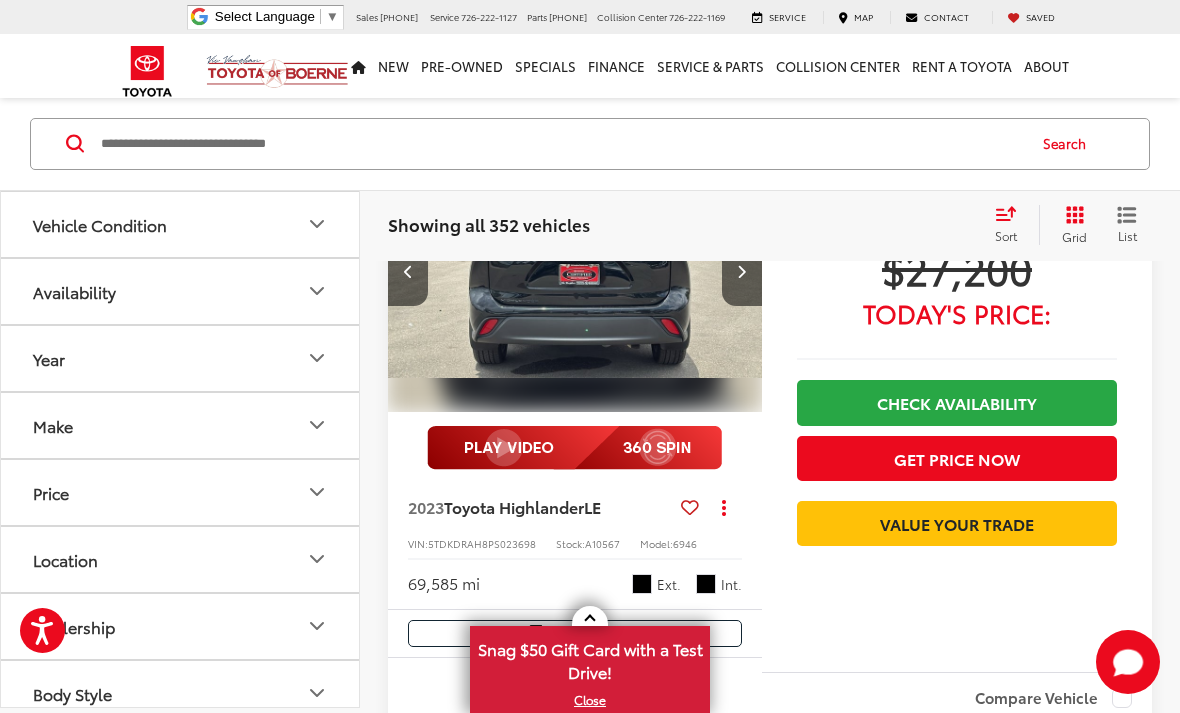 click at bounding box center (742, 271) 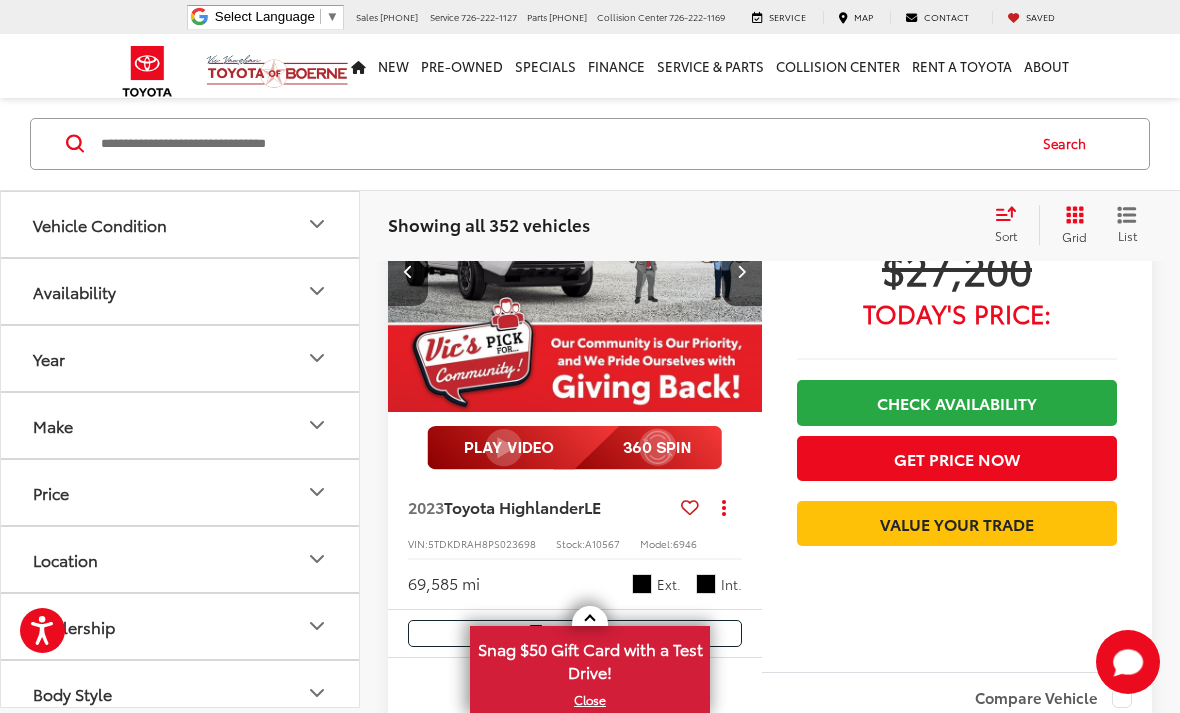 scroll, scrollTop: 0, scrollLeft: 1508, axis: horizontal 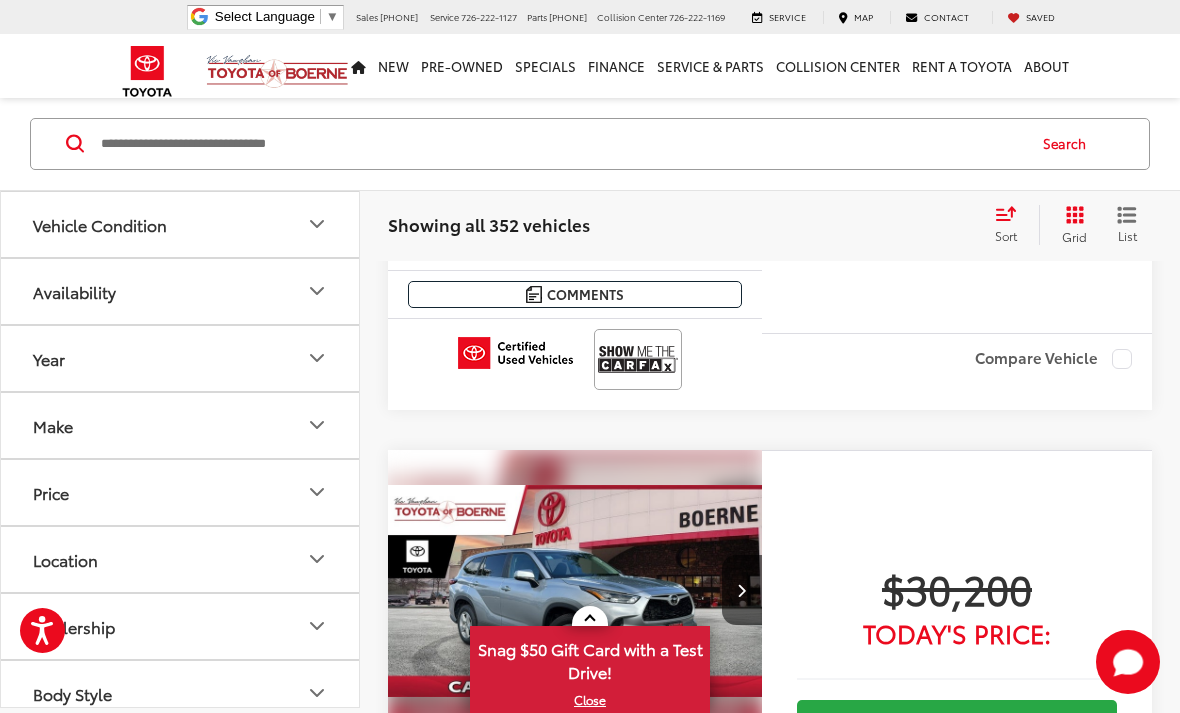 click at bounding box center (742, -78) 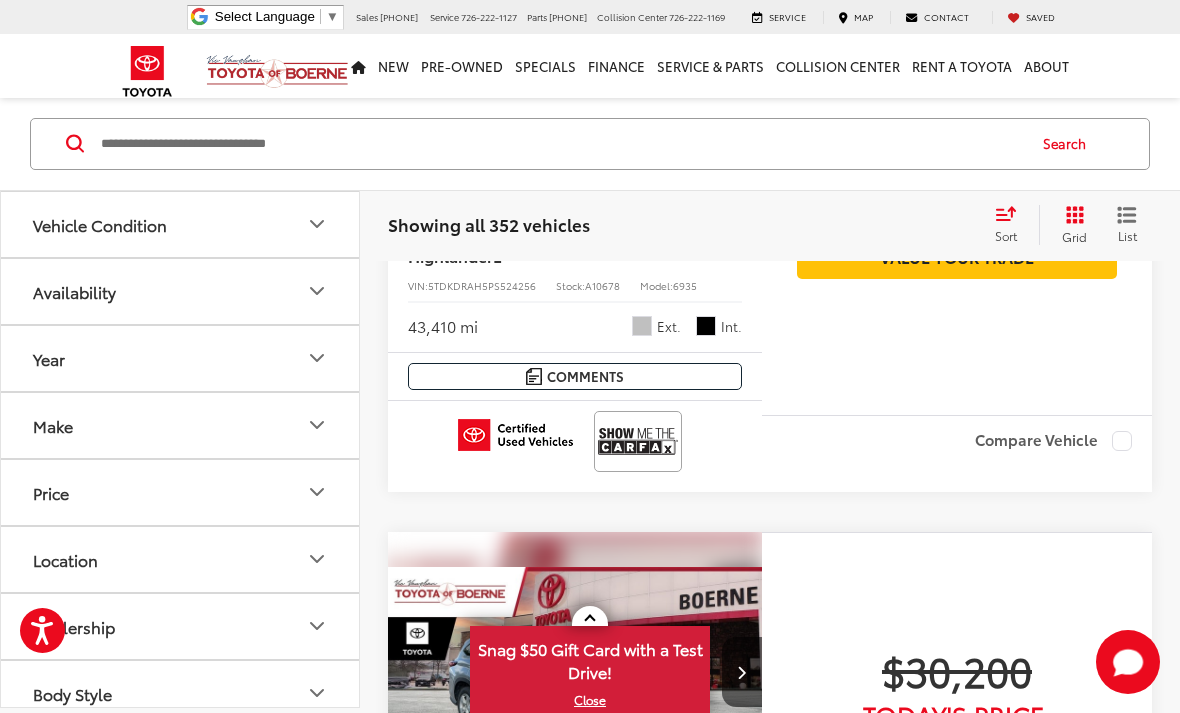 click at bounding box center [741, 4] 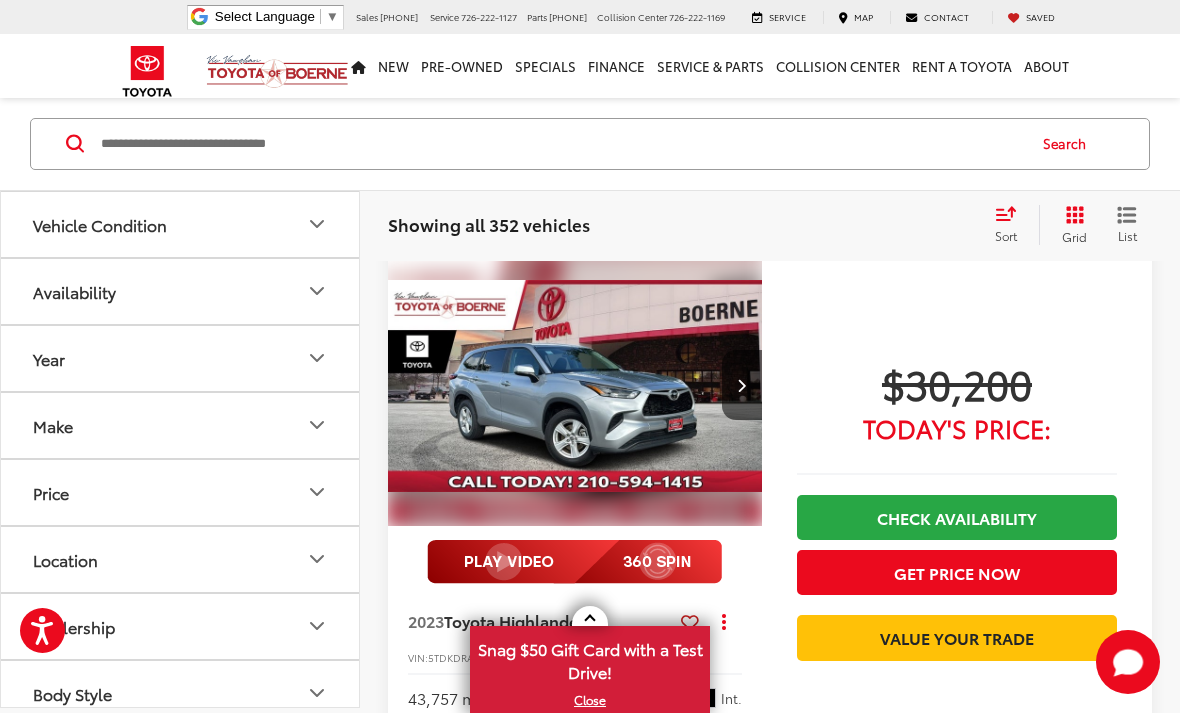scroll, scrollTop: 14439, scrollLeft: 0, axis: vertical 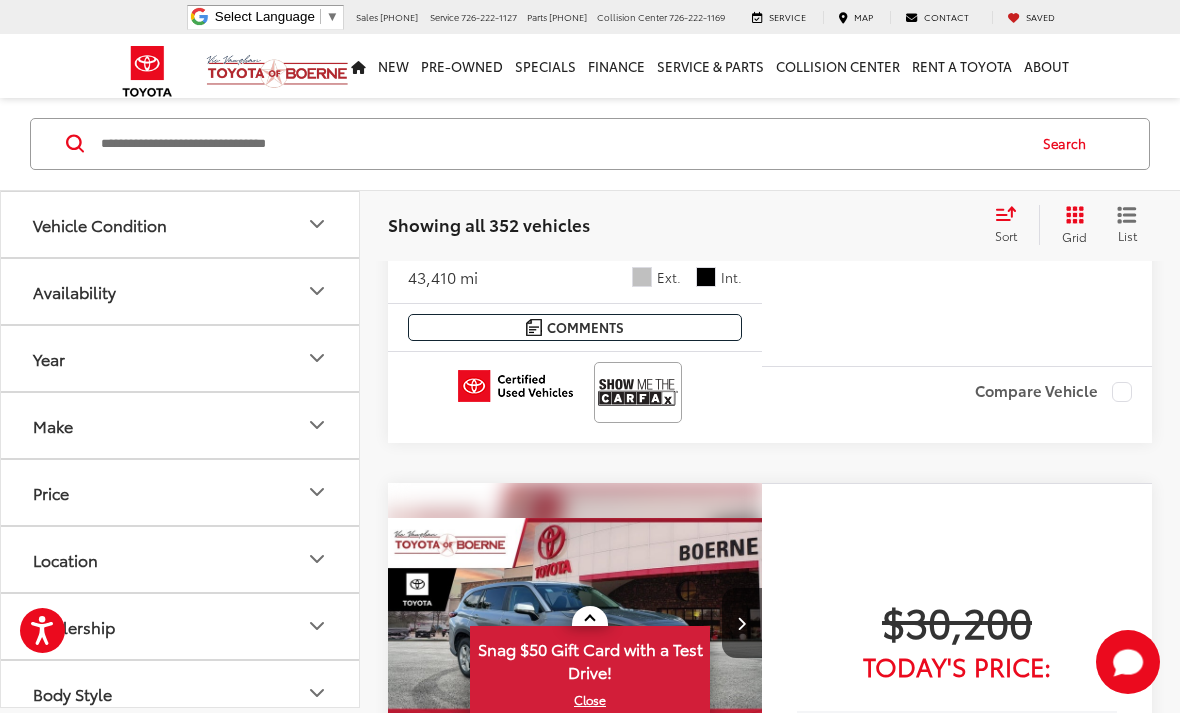 click on "View More" at bounding box center (575, -44) 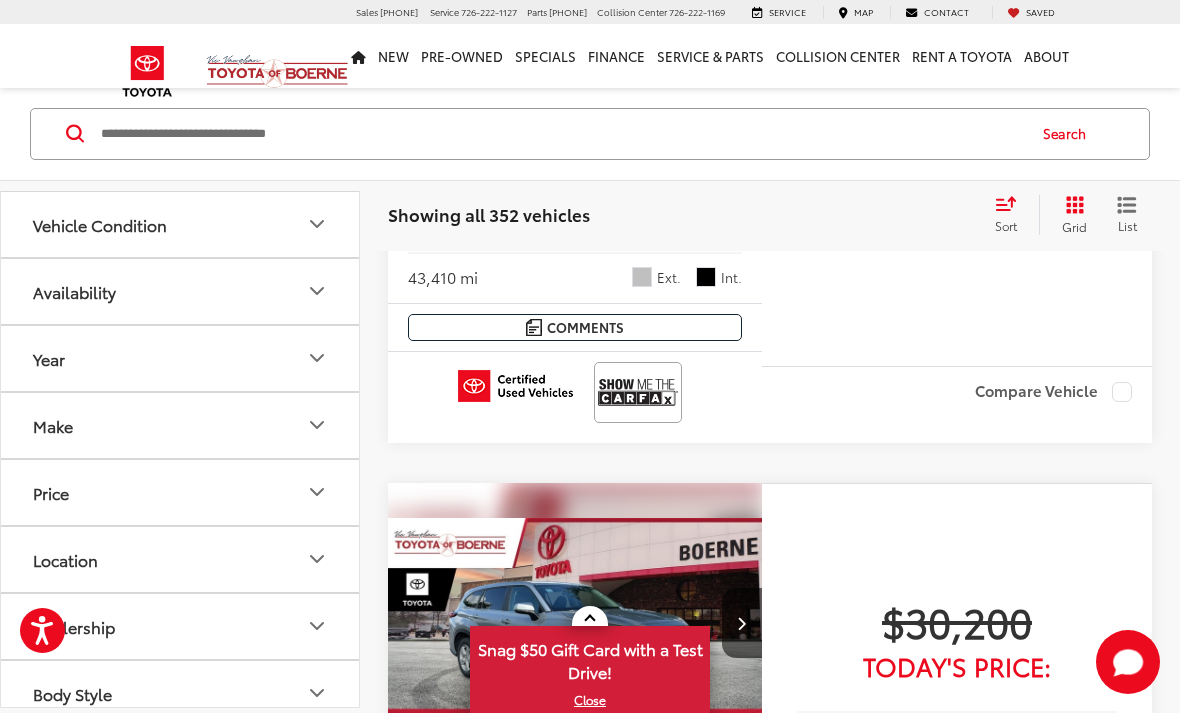 scroll, scrollTop: 0, scrollLeft: 0, axis: both 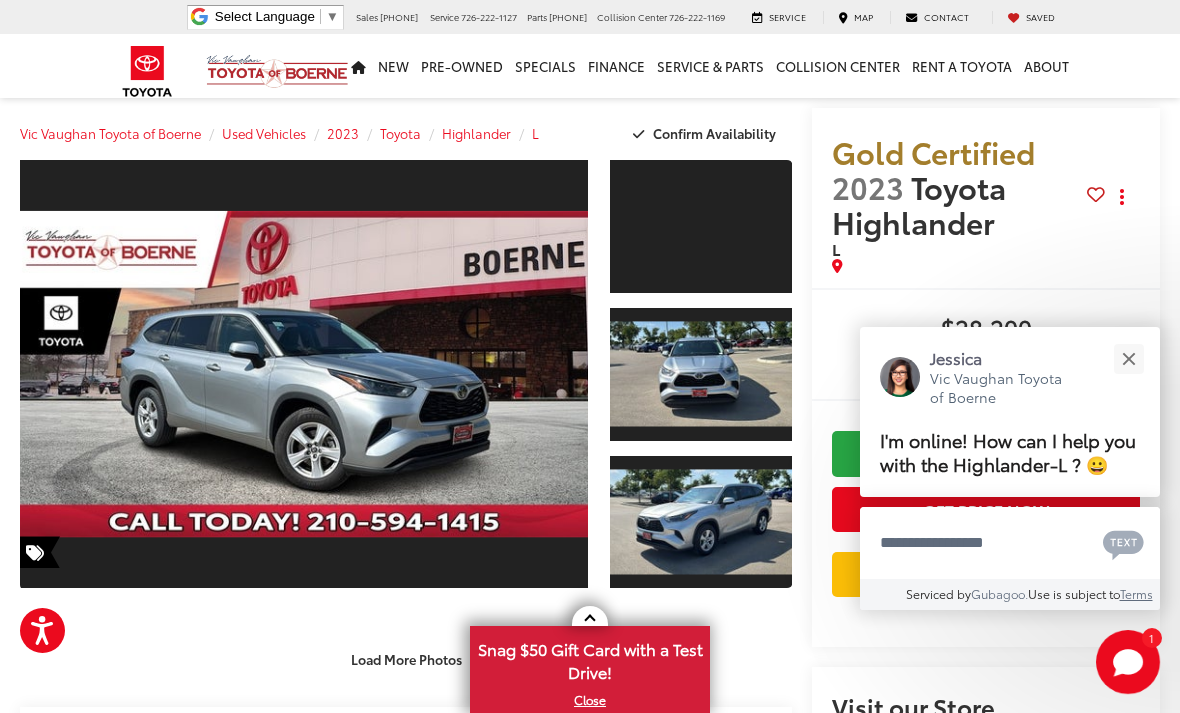 click at bounding box center [304, 374] 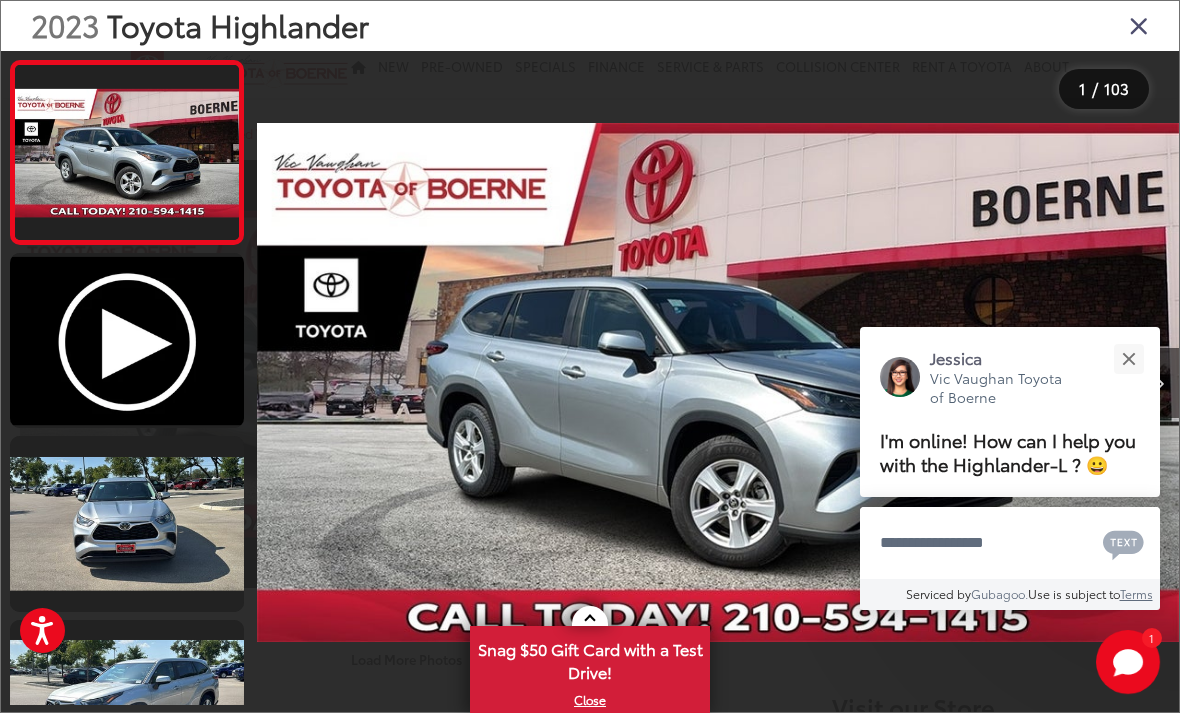 click at bounding box center [1128, 358] 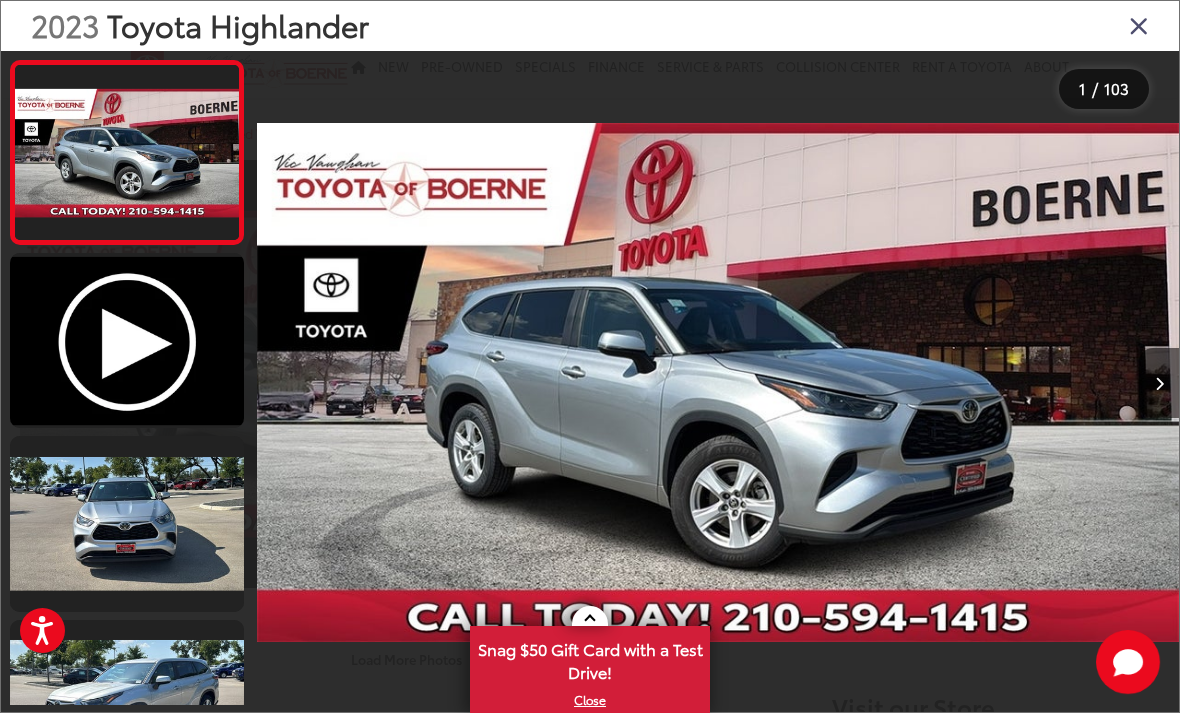 click at bounding box center (718, 383) 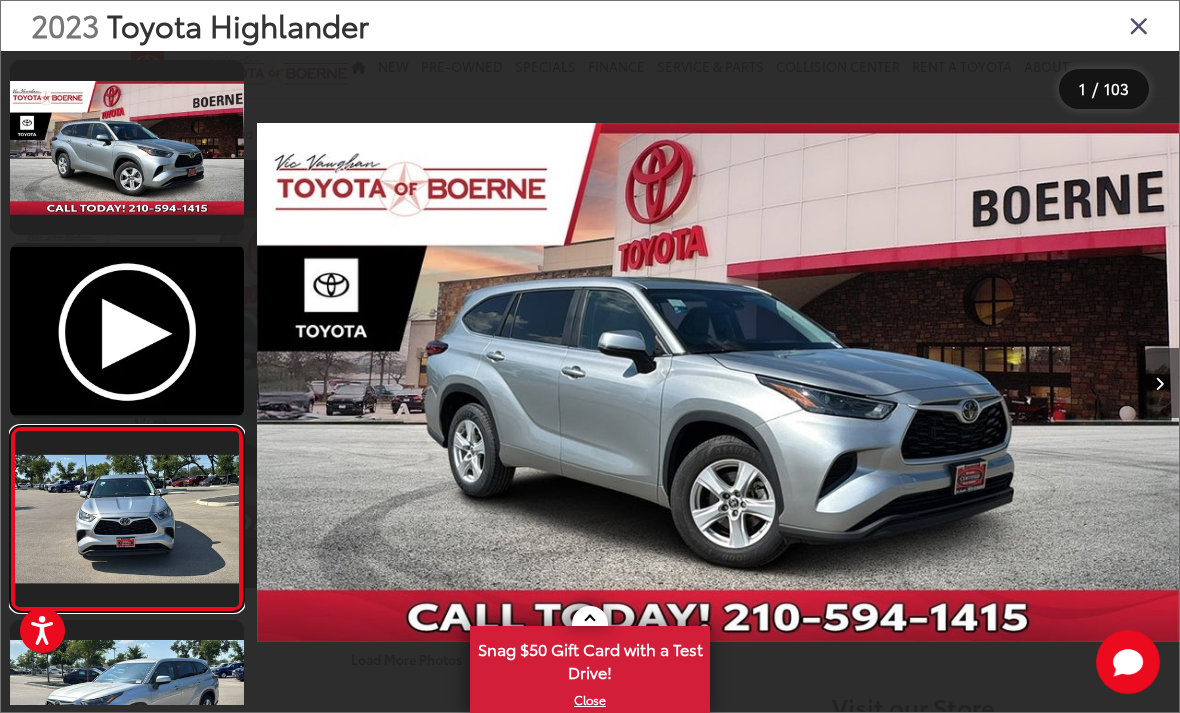 scroll, scrollTop: 0, scrollLeft: 1512, axis: horizontal 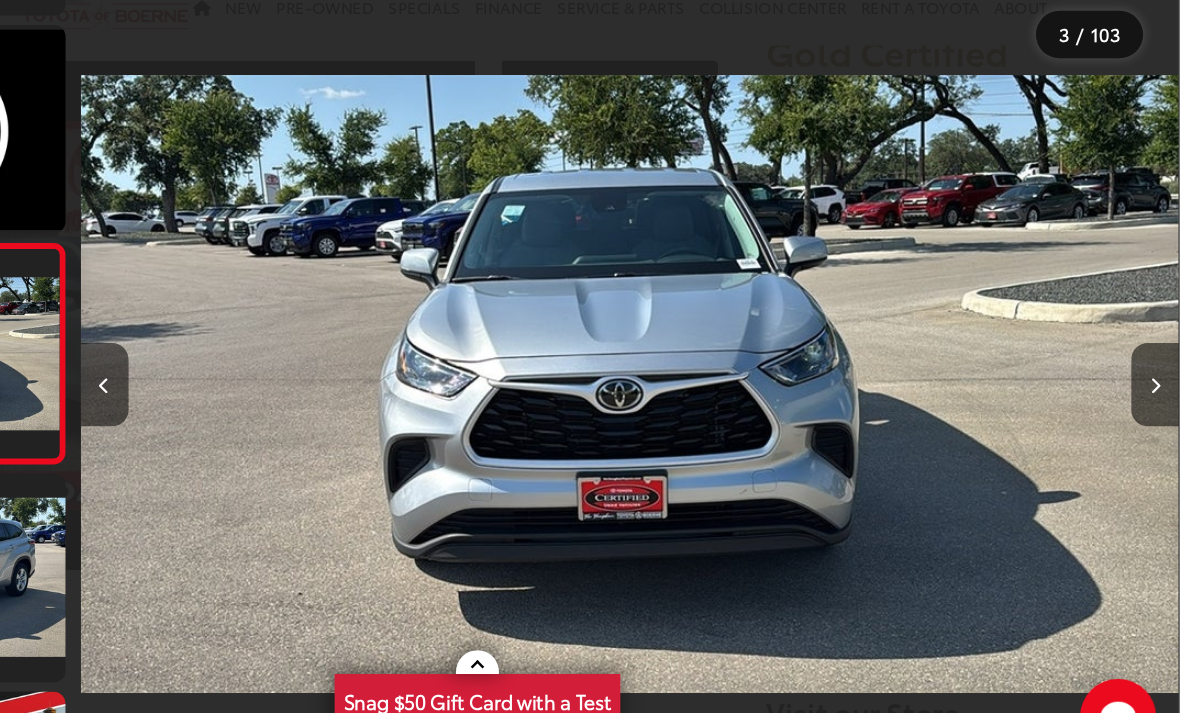 click at bounding box center (1159, 384) 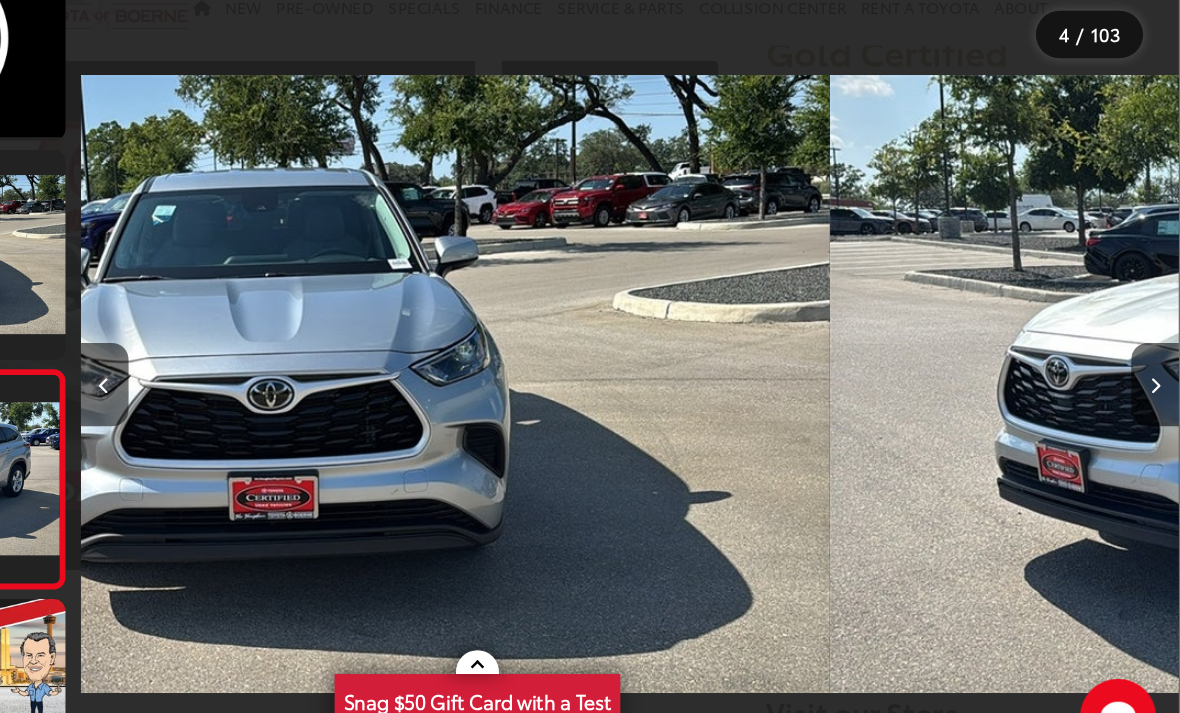 scroll, scrollTop: 314, scrollLeft: 0, axis: vertical 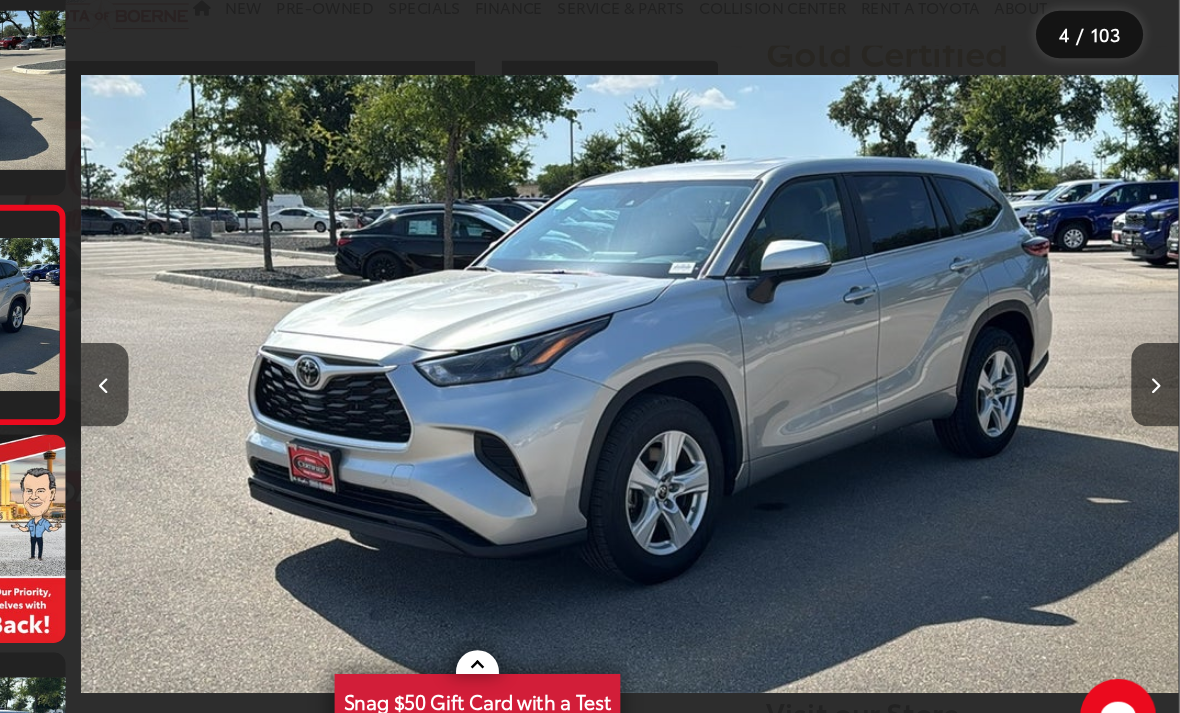 click at bounding box center (1159, 384) 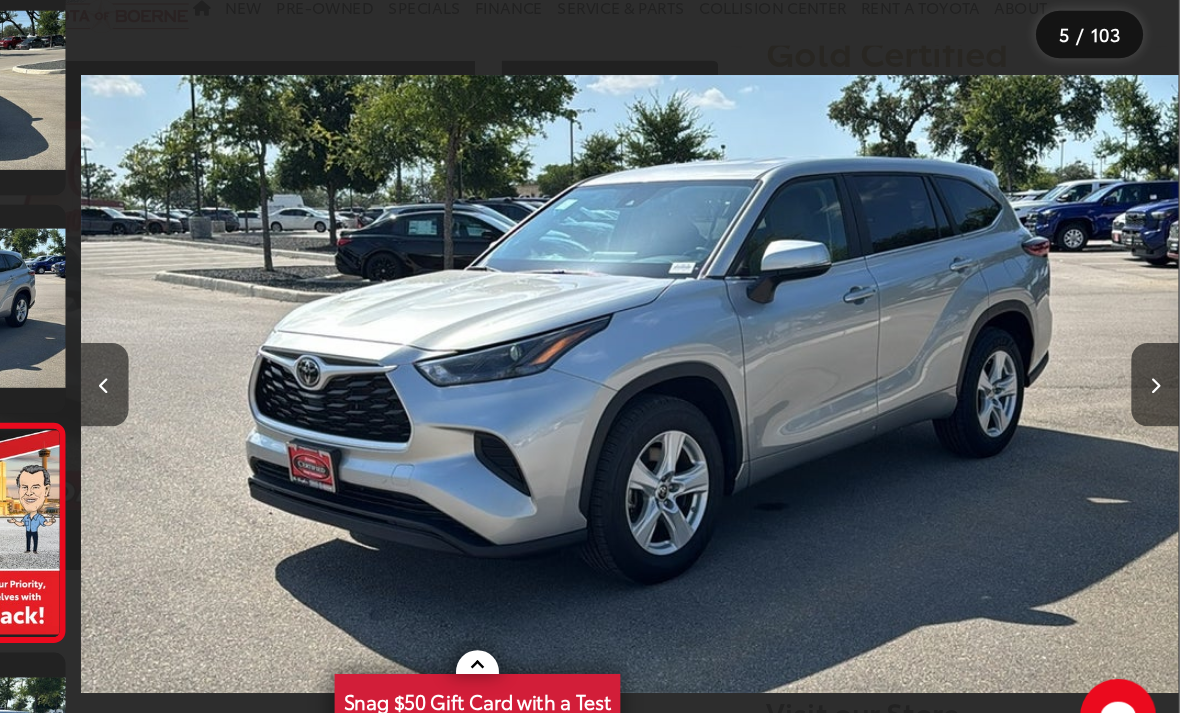 scroll, scrollTop: 0, scrollLeft: 3529, axis: horizontal 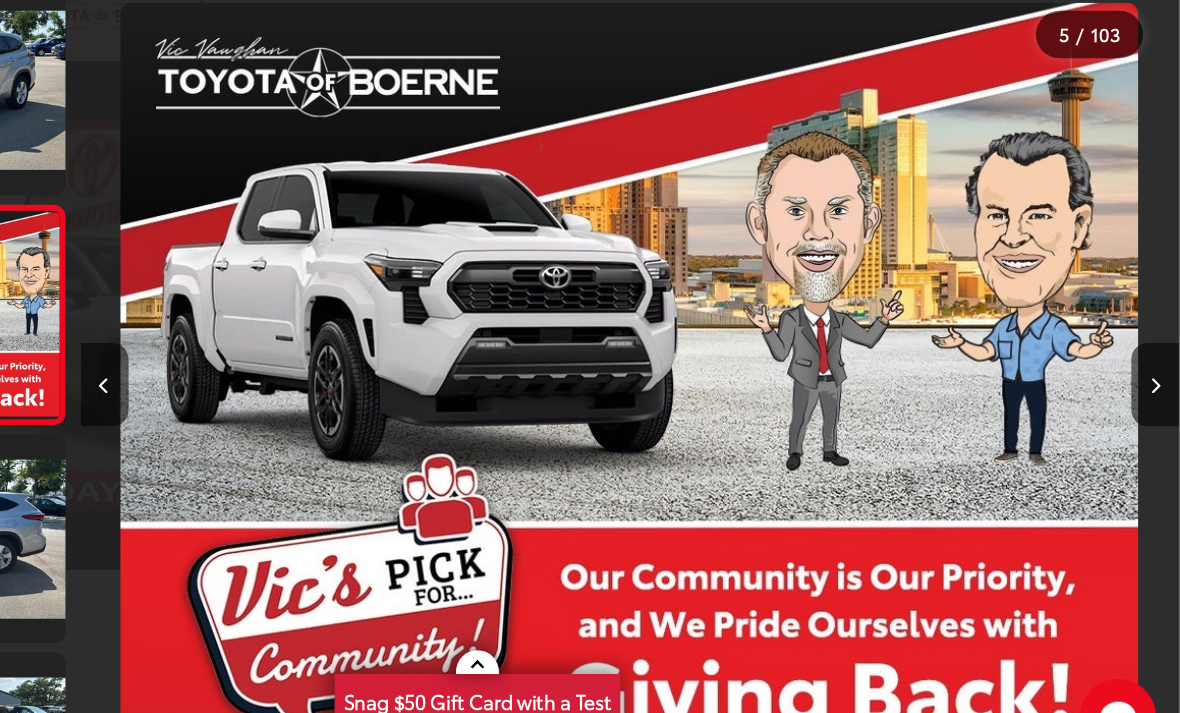 click at bounding box center [1159, 383] 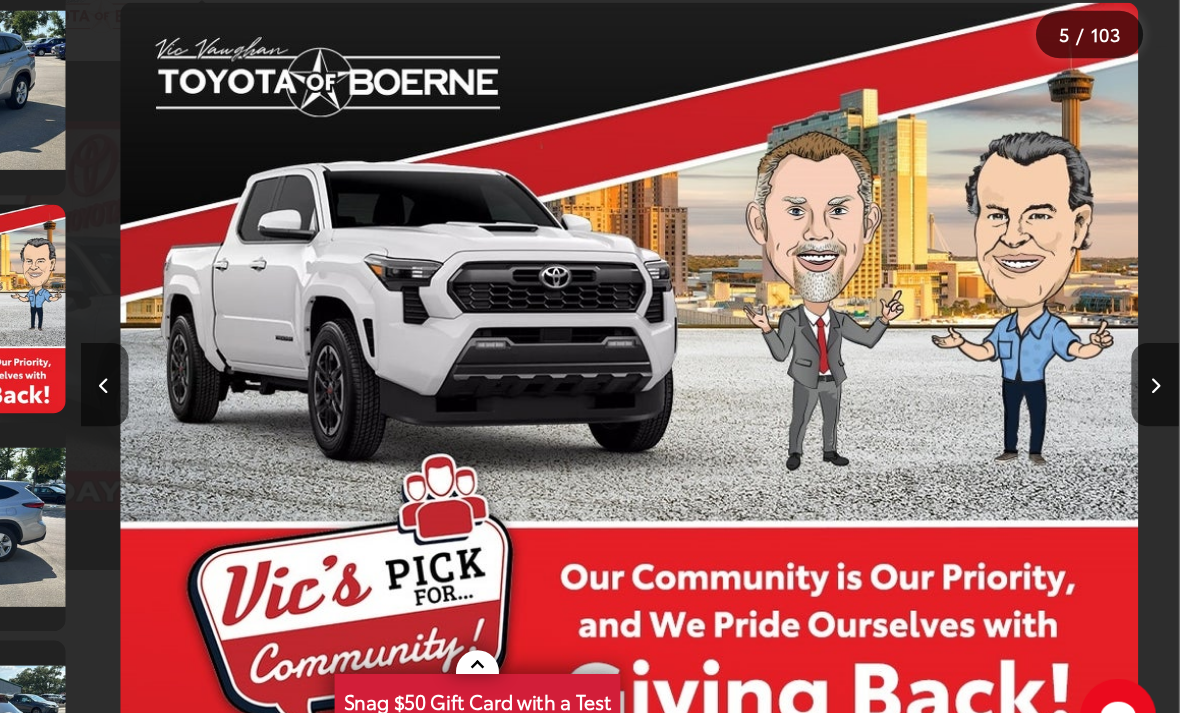 scroll, scrollTop: 631, scrollLeft: 0, axis: vertical 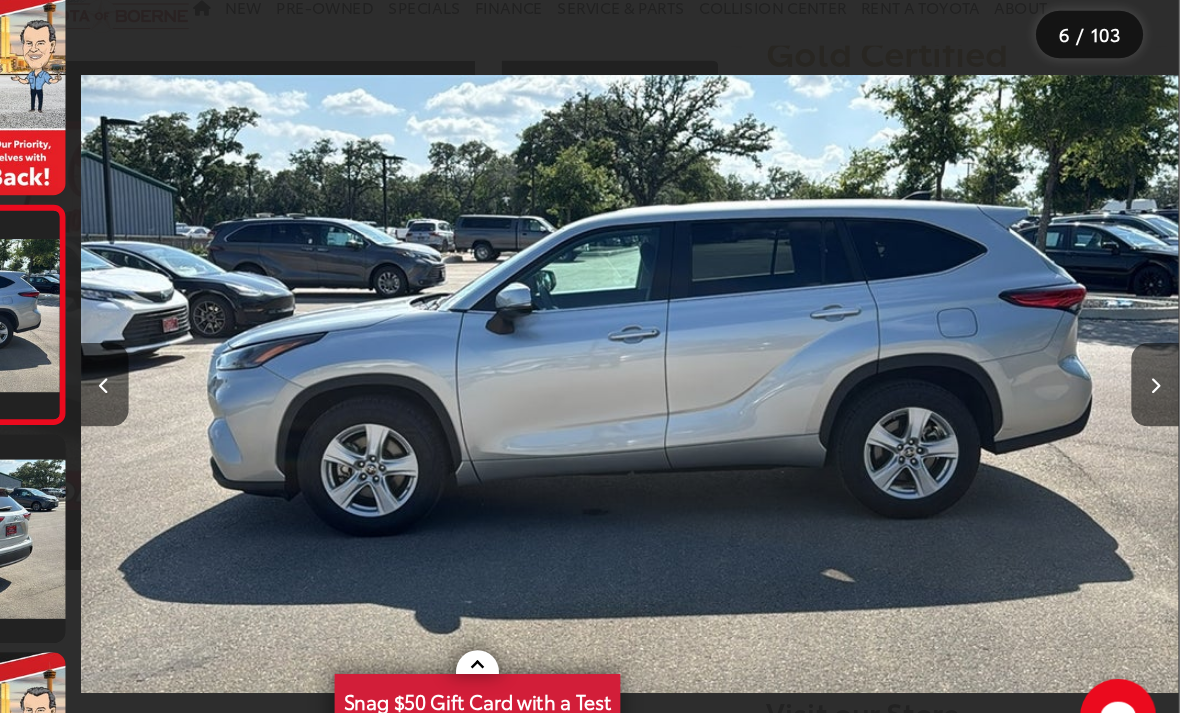 click at bounding box center (1159, 383) 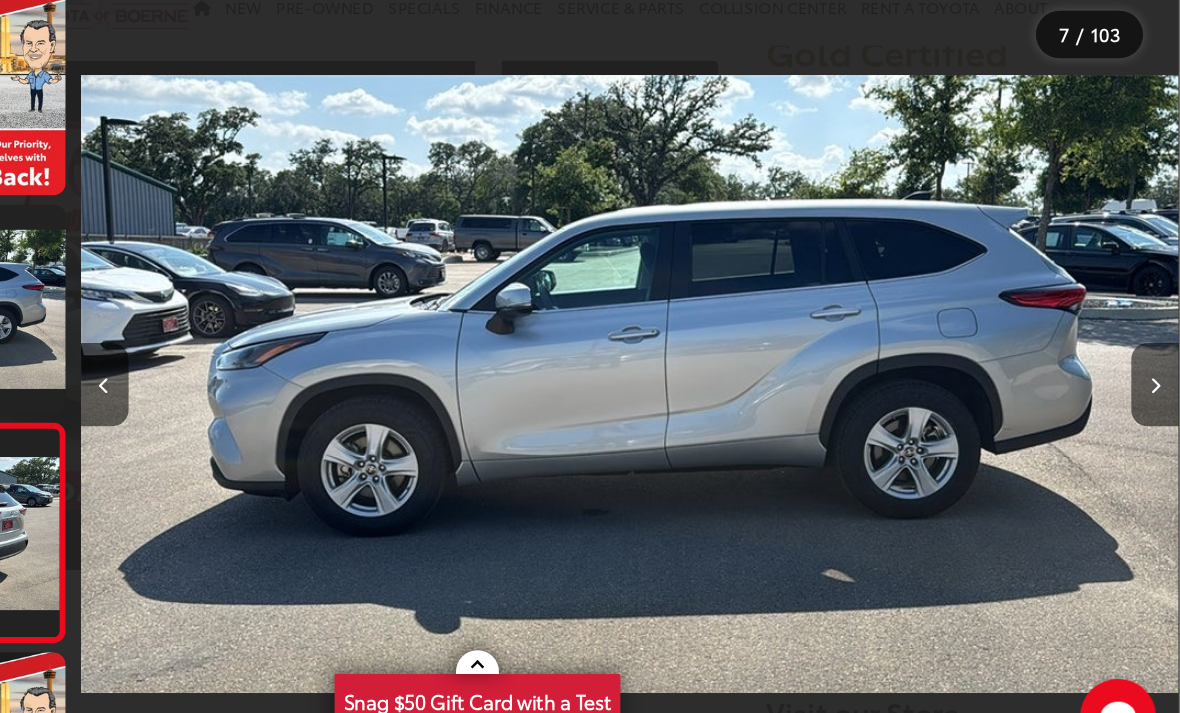 scroll, scrollTop: 0, scrollLeft: 5463, axis: horizontal 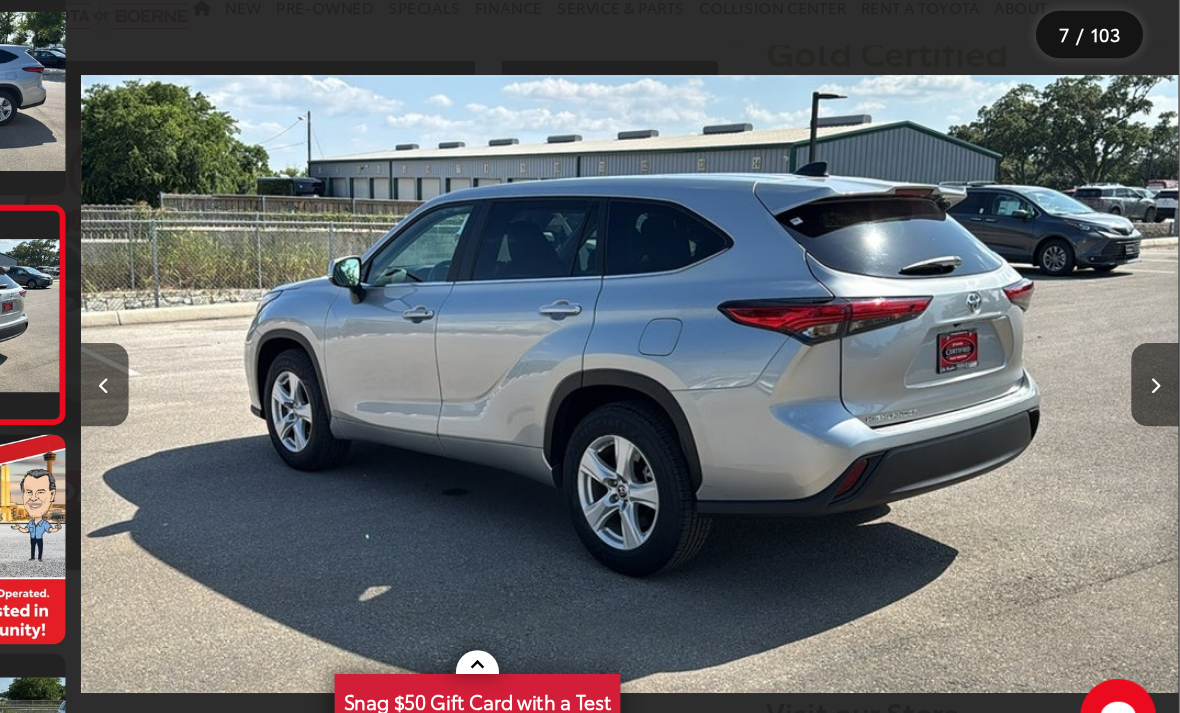 click at bounding box center (1159, 383) 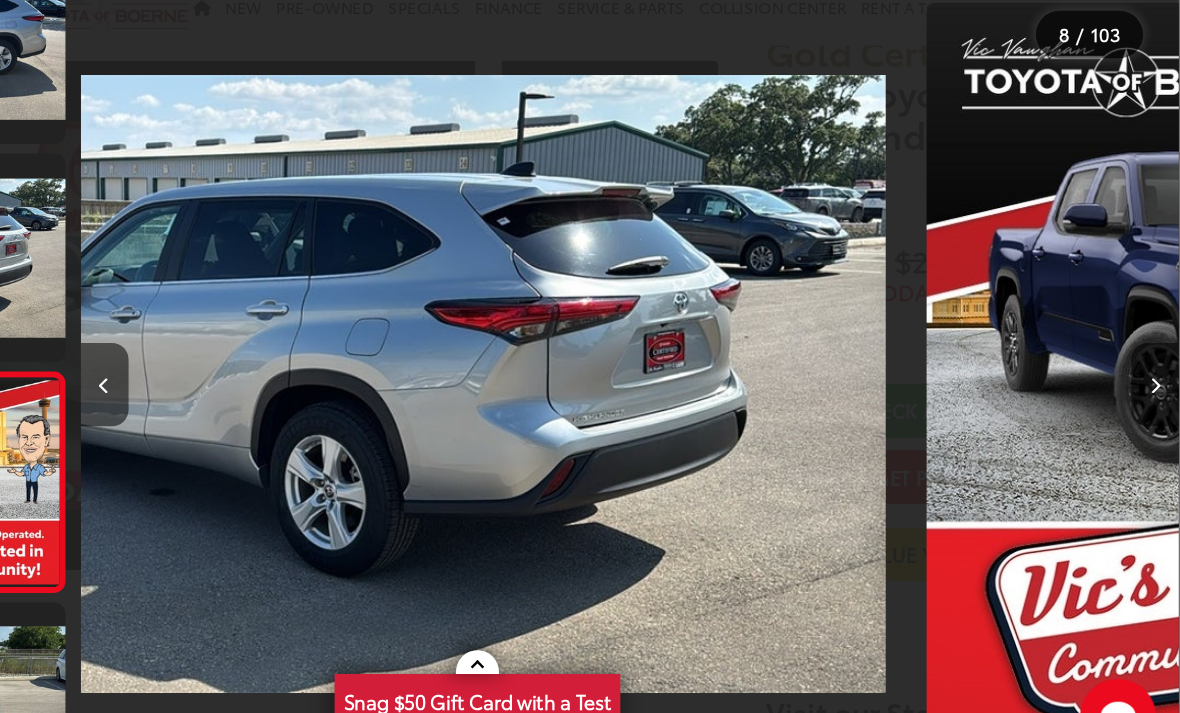 scroll, scrollTop: 1047, scrollLeft: 0, axis: vertical 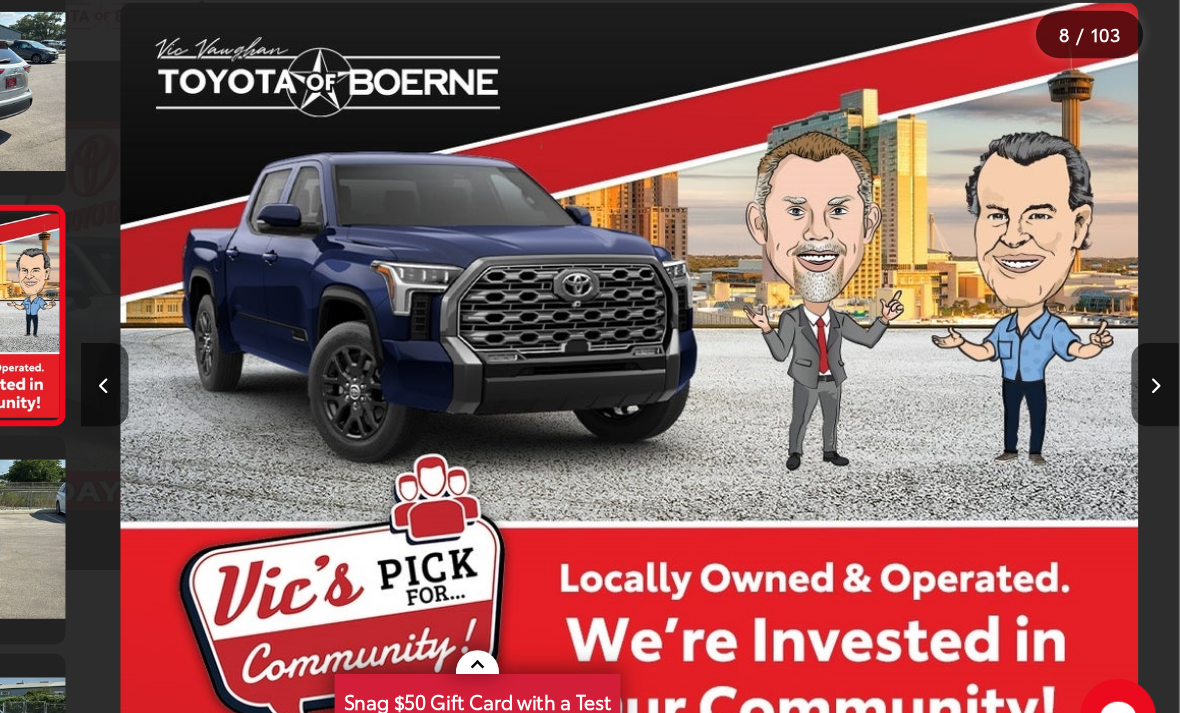 click at bounding box center [1159, 384] 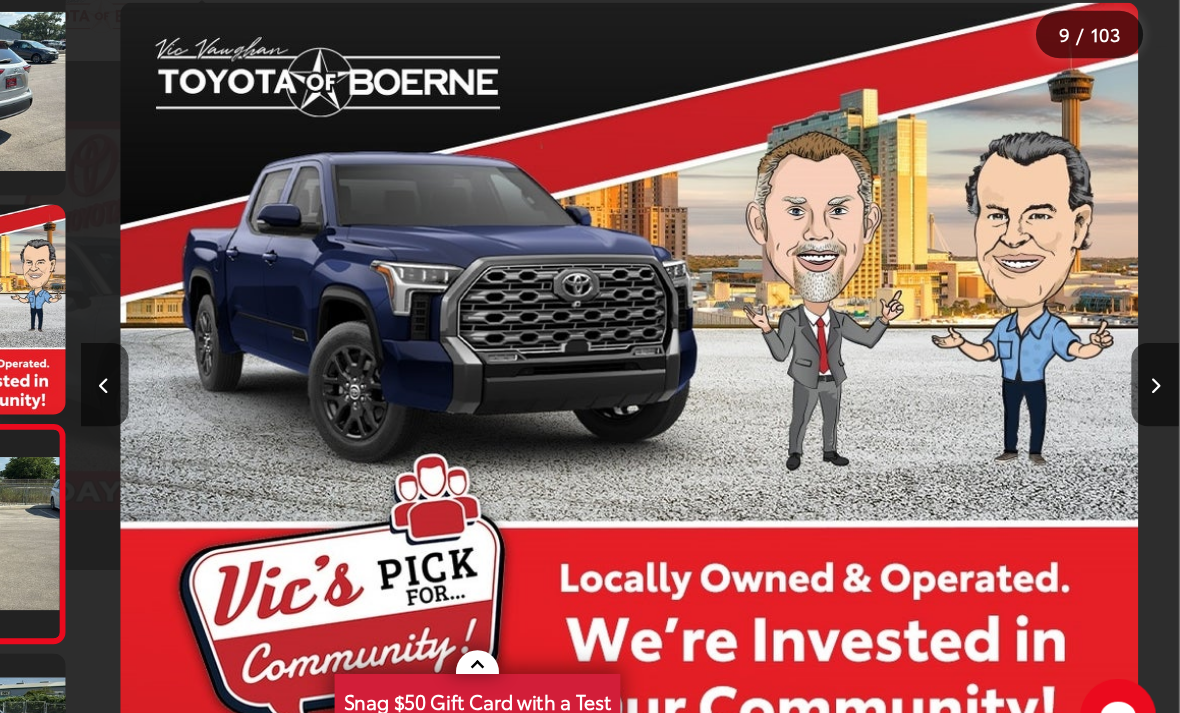 scroll, scrollTop: 1278, scrollLeft: 0, axis: vertical 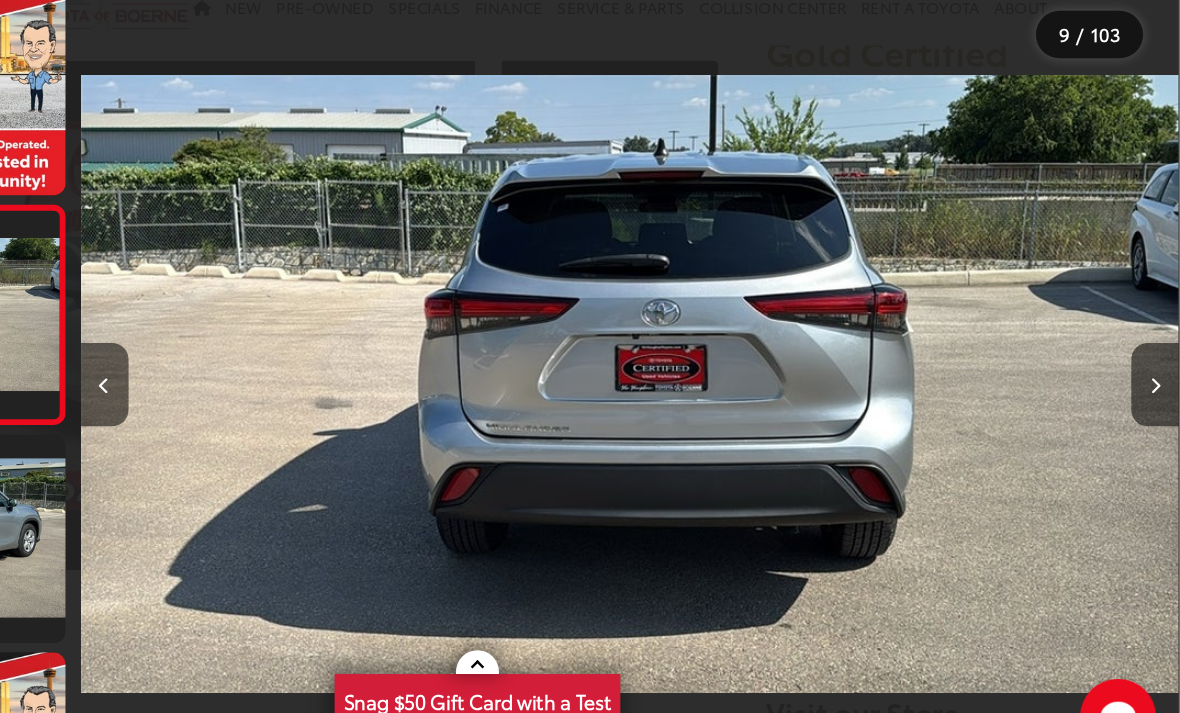 click at bounding box center (1159, 384) 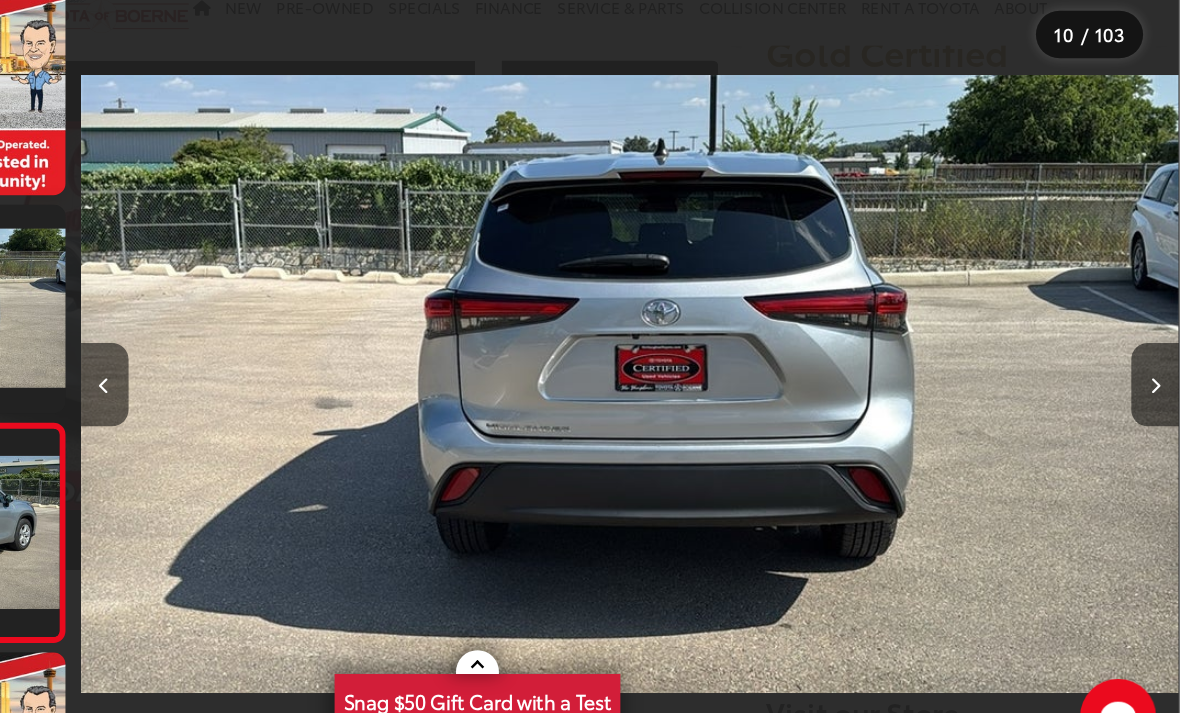 scroll, scrollTop: 1425, scrollLeft: 0, axis: vertical 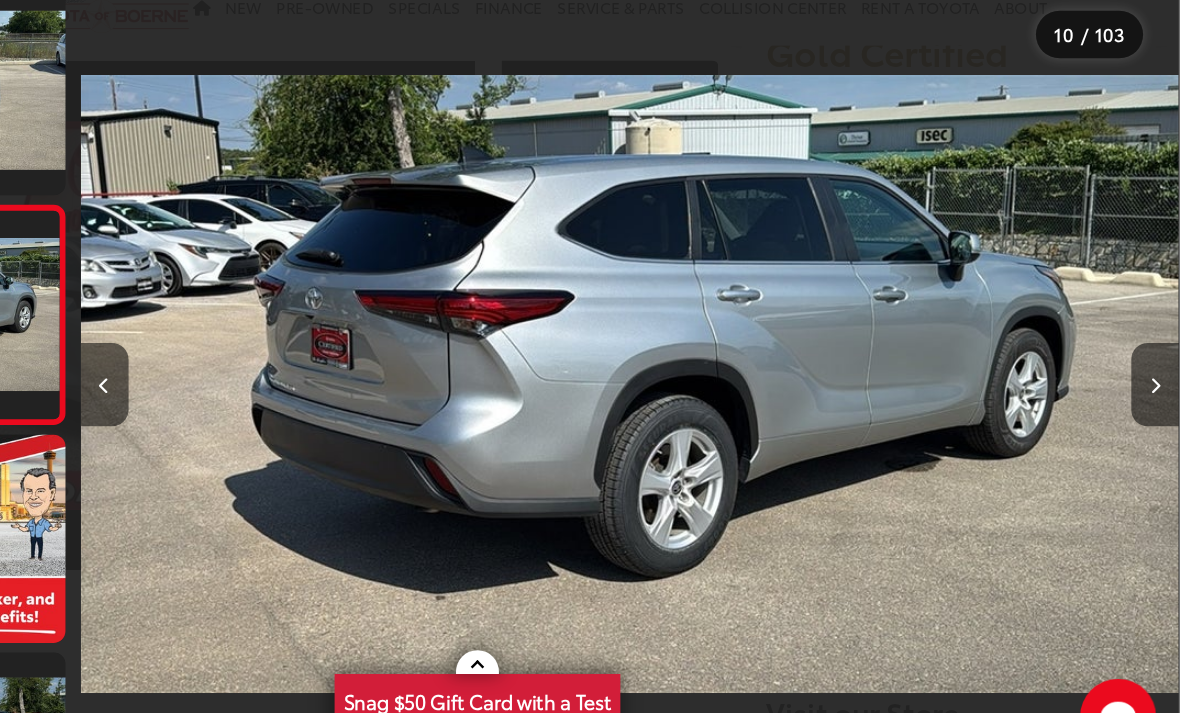 click at bounding box center (1159, 384) 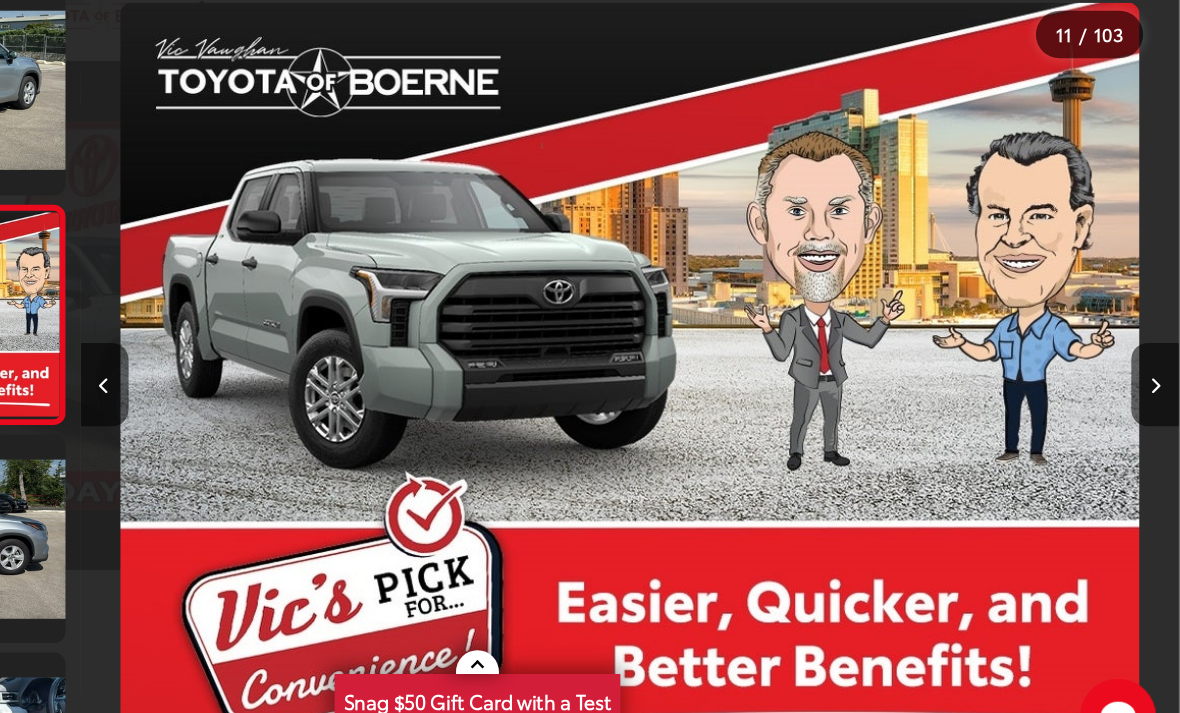 click at bounding box center [1159, 384] 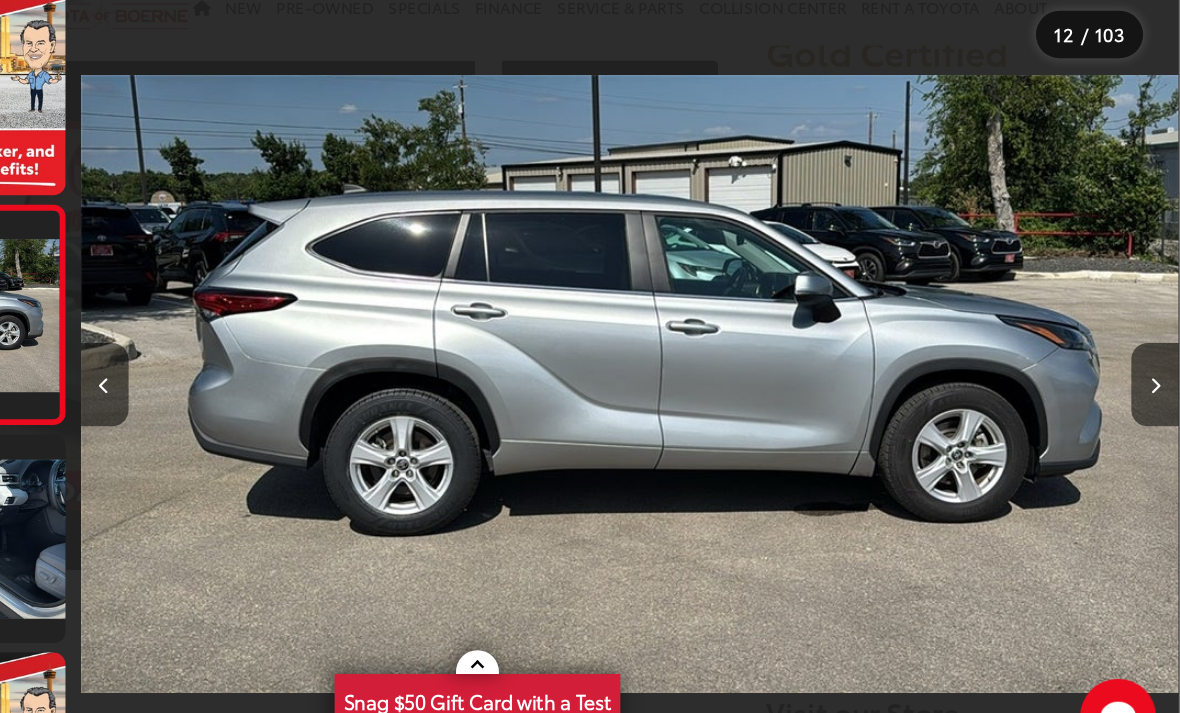 click at bounding box center (1159, 383) 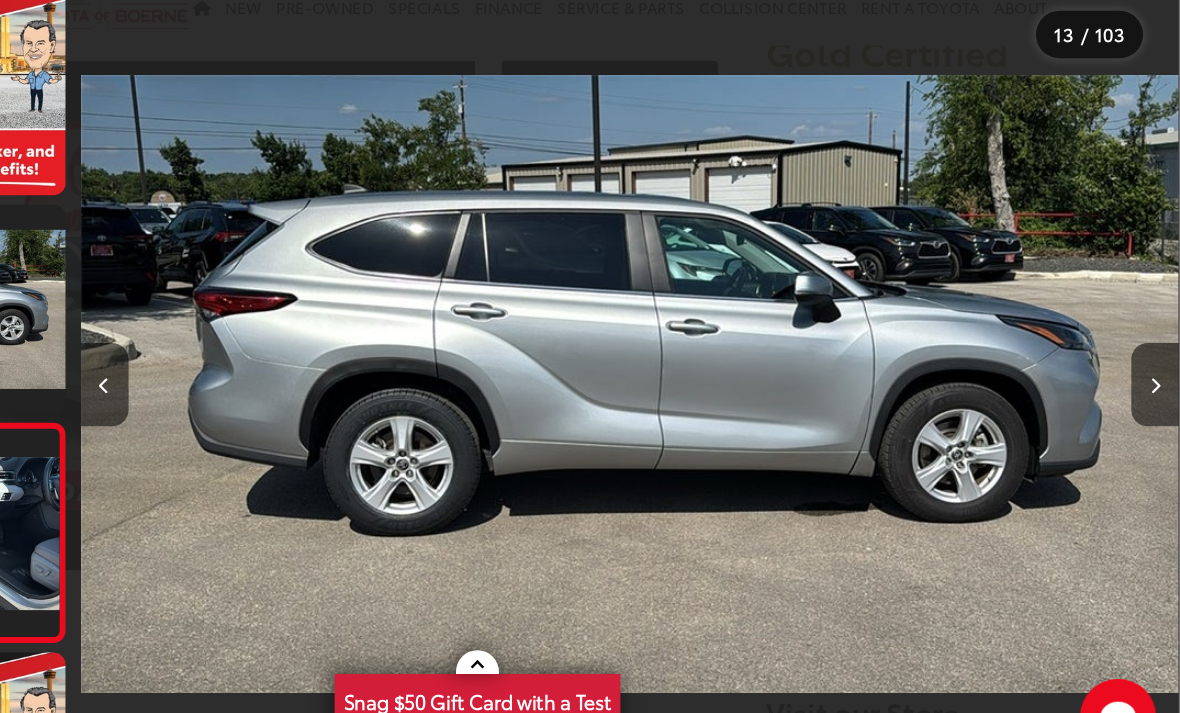 scroll, scrollTop: 0, scrollLeft: 10905, axis: horizontal 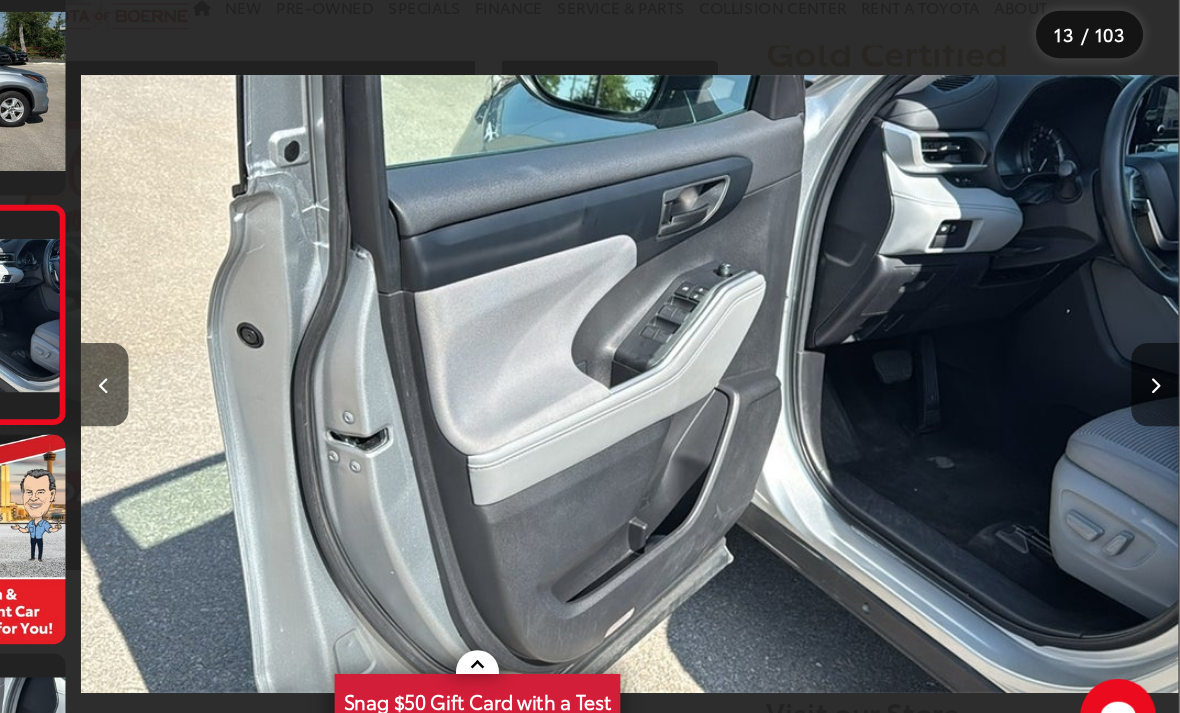 click at bounding box center (1159, 384) 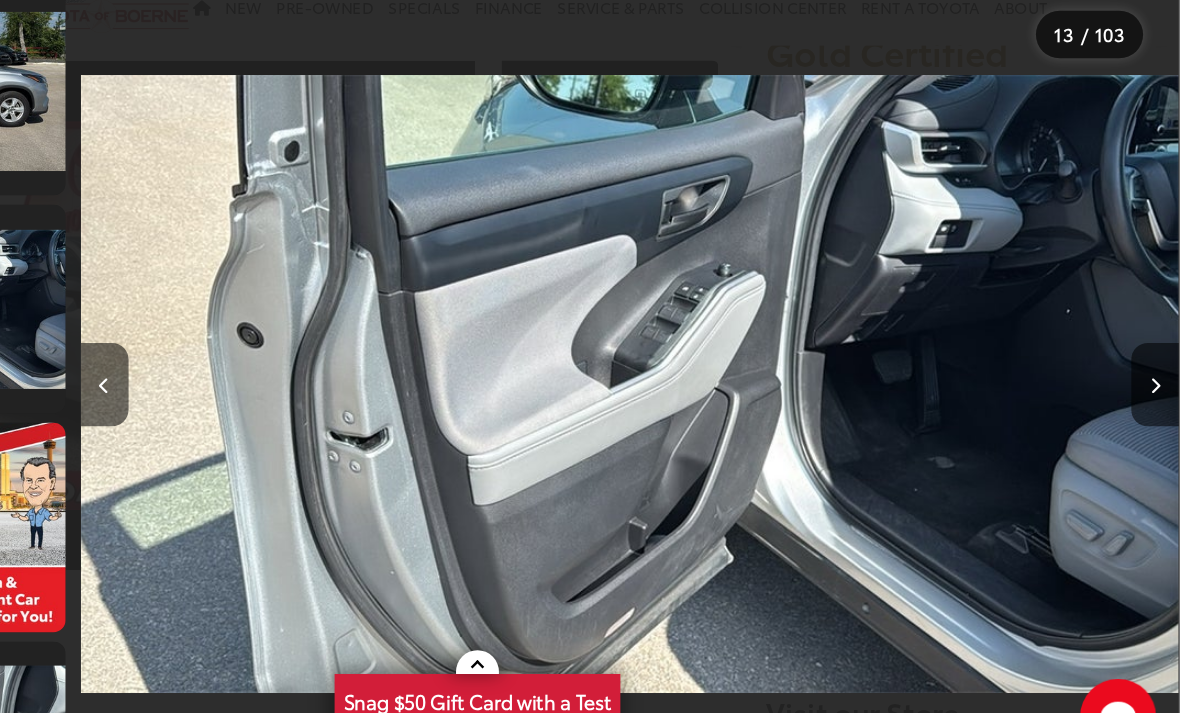 scroll, scrollTop: 0, scrollLeft: 11775, axis: horizontal 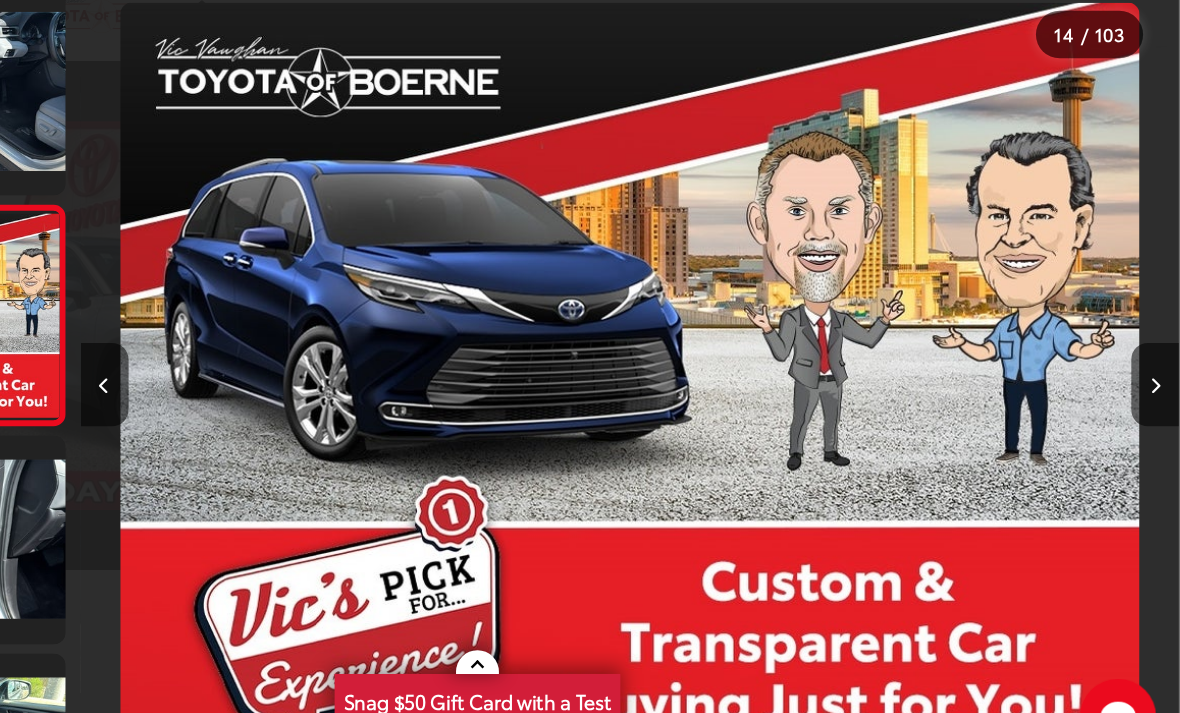 click at bounding box center (1159, 383) 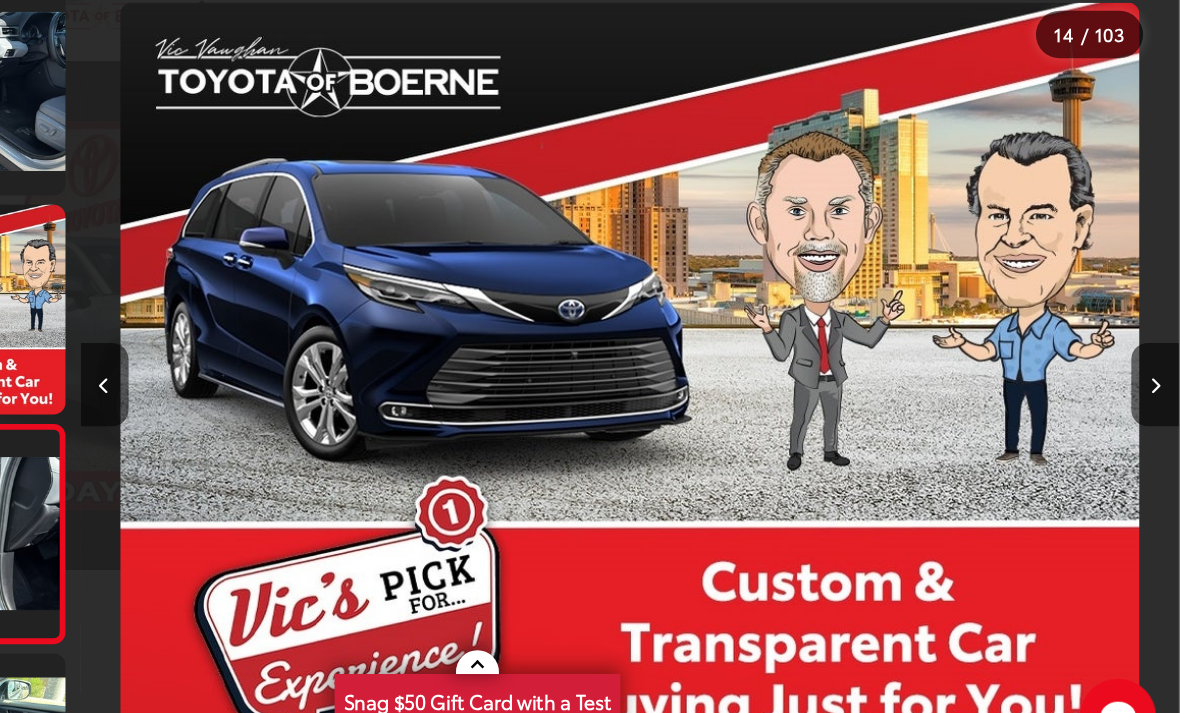 scroll, scrollTop: 2278, scrollLeft: 0, axis: vertical 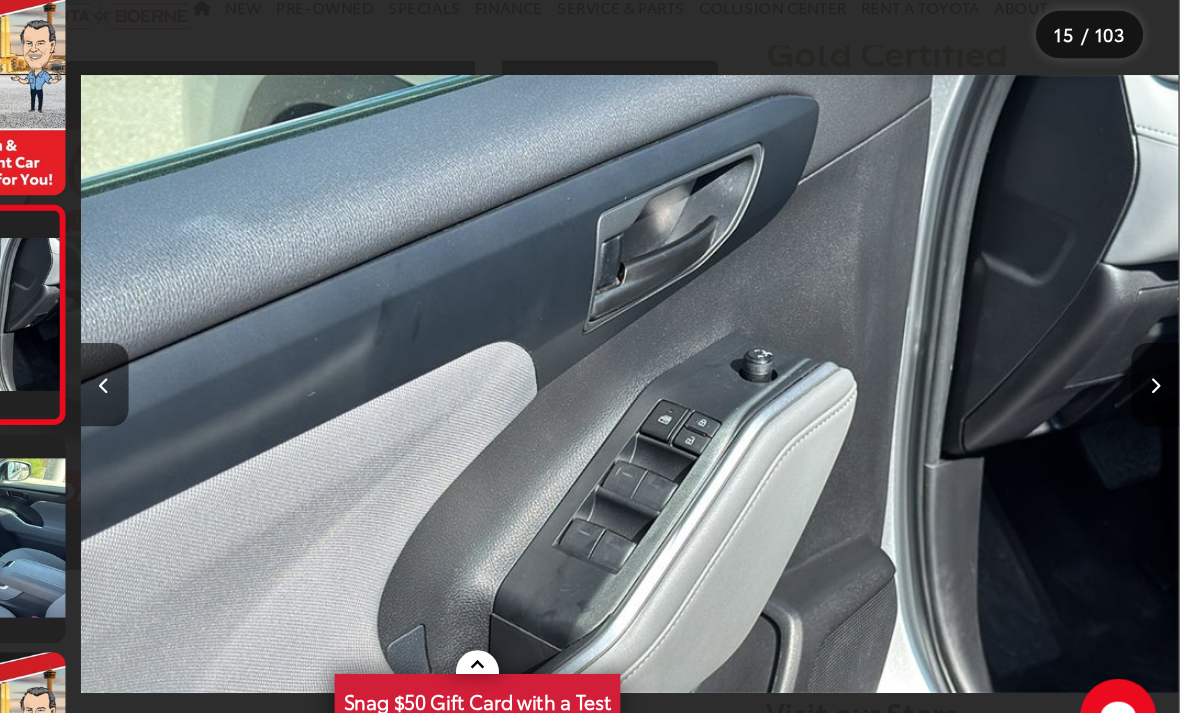 click at bounding box center (1159, 383) 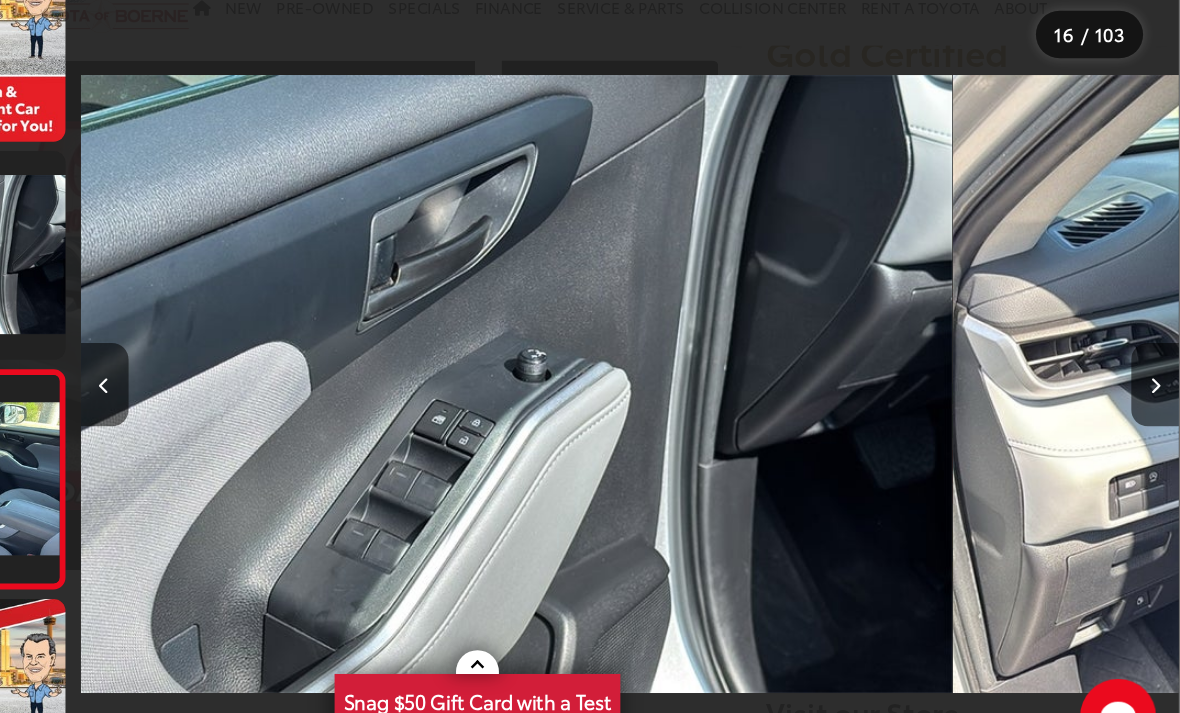 scroll, scrollTop: 2514, scrollLeft: 0, axis: vertical 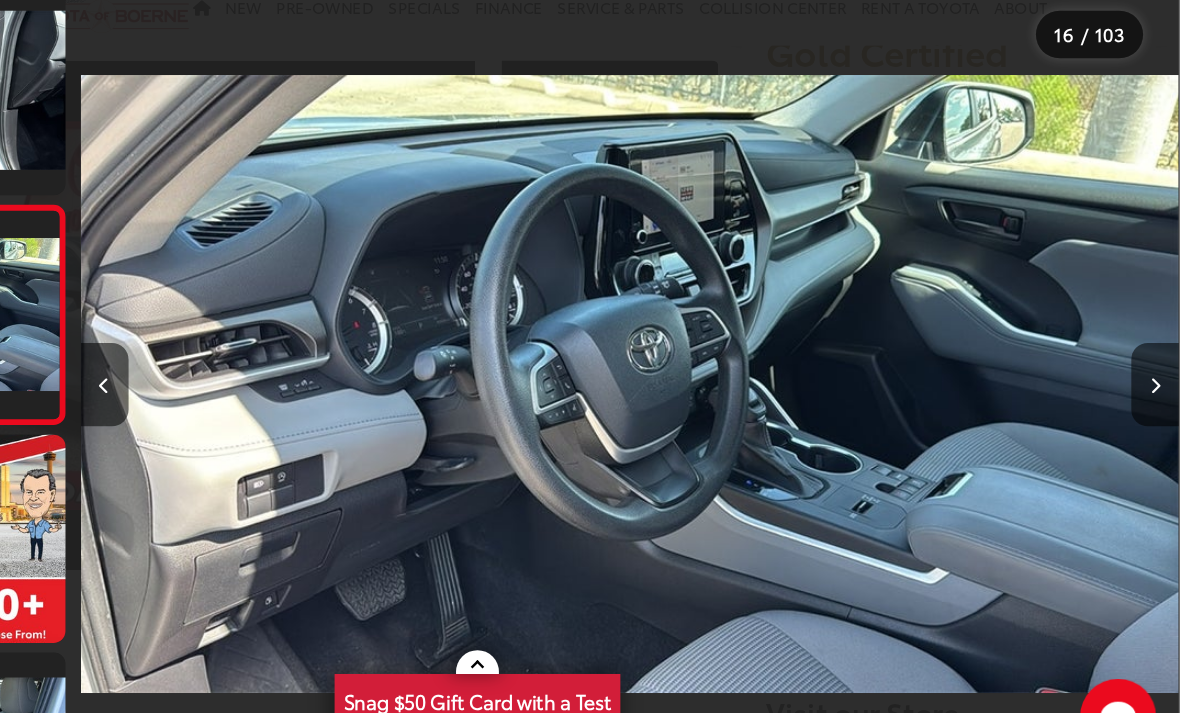 click at bounding box center [1159, 383] 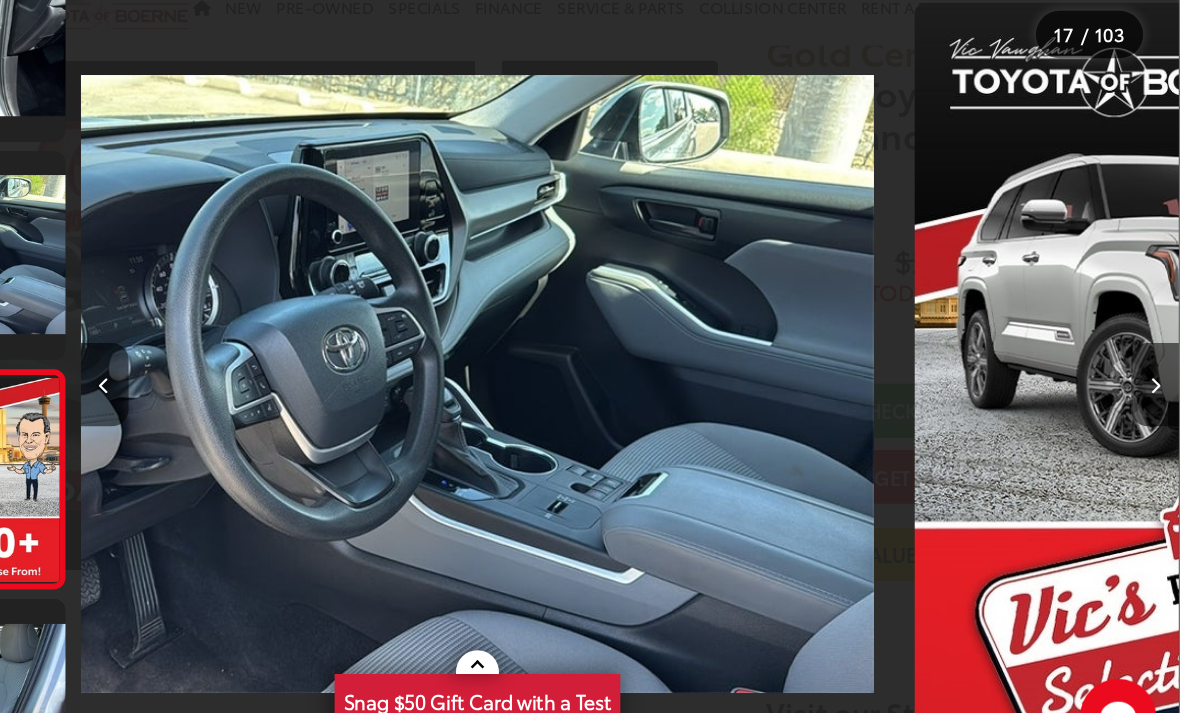 scroll, scrollTop: 2712, scrollLeft: 0, axis: vertical 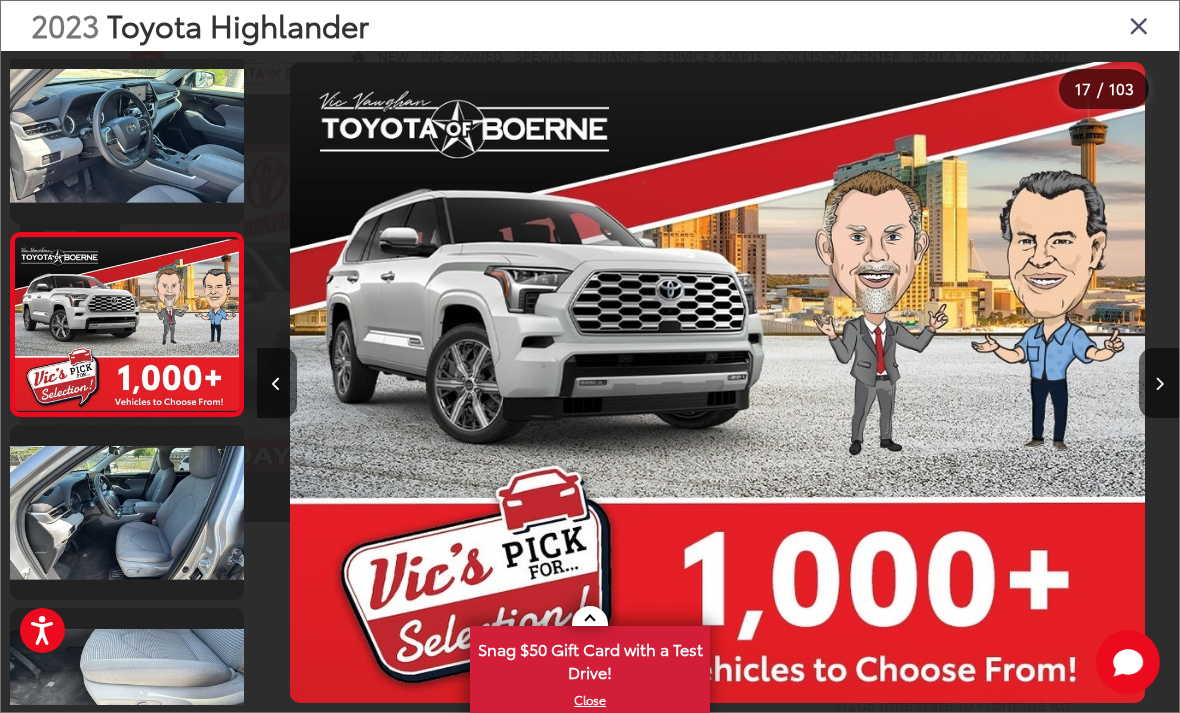 click at bounding box center (1139, 25) 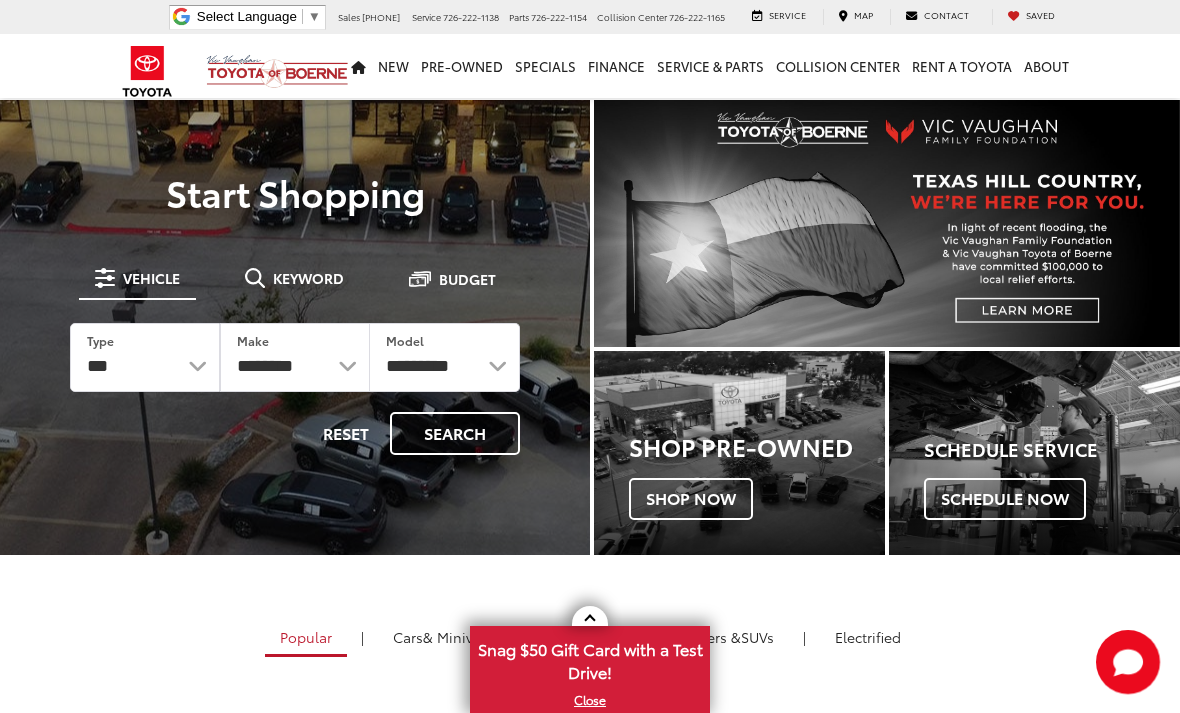 scroll, scrollTop: 0, scrollLeft: 0, axis: both 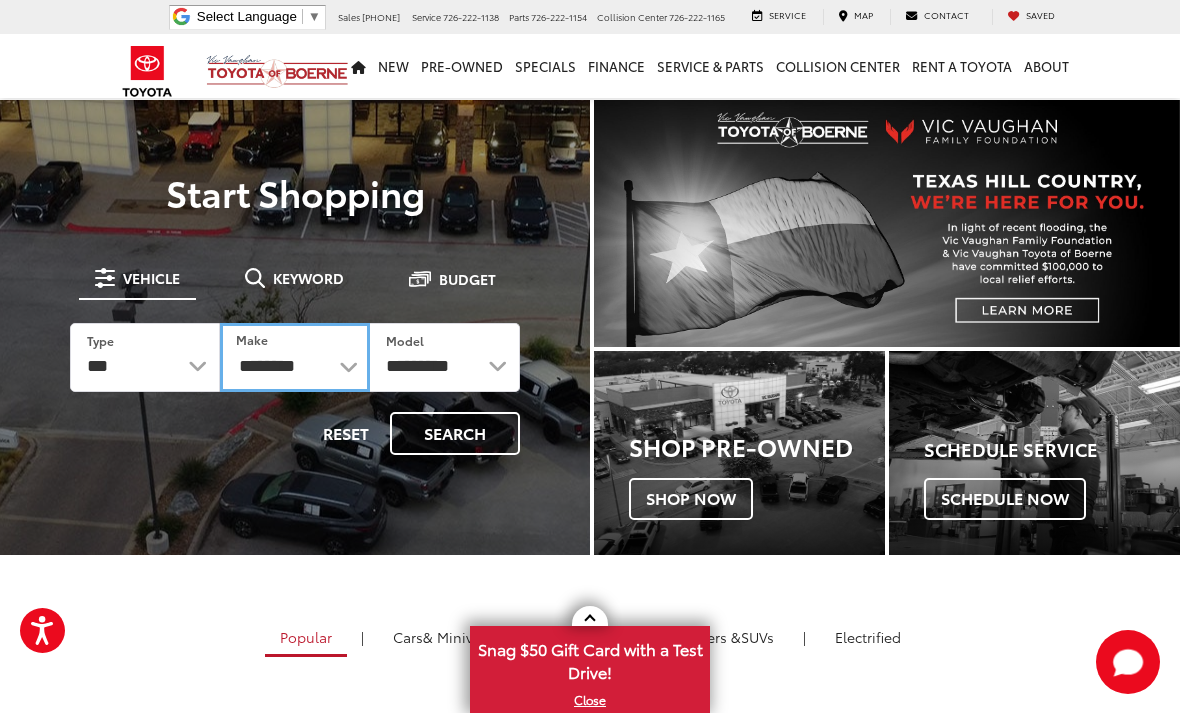 click on "**********" at bounding box center [295, 357] 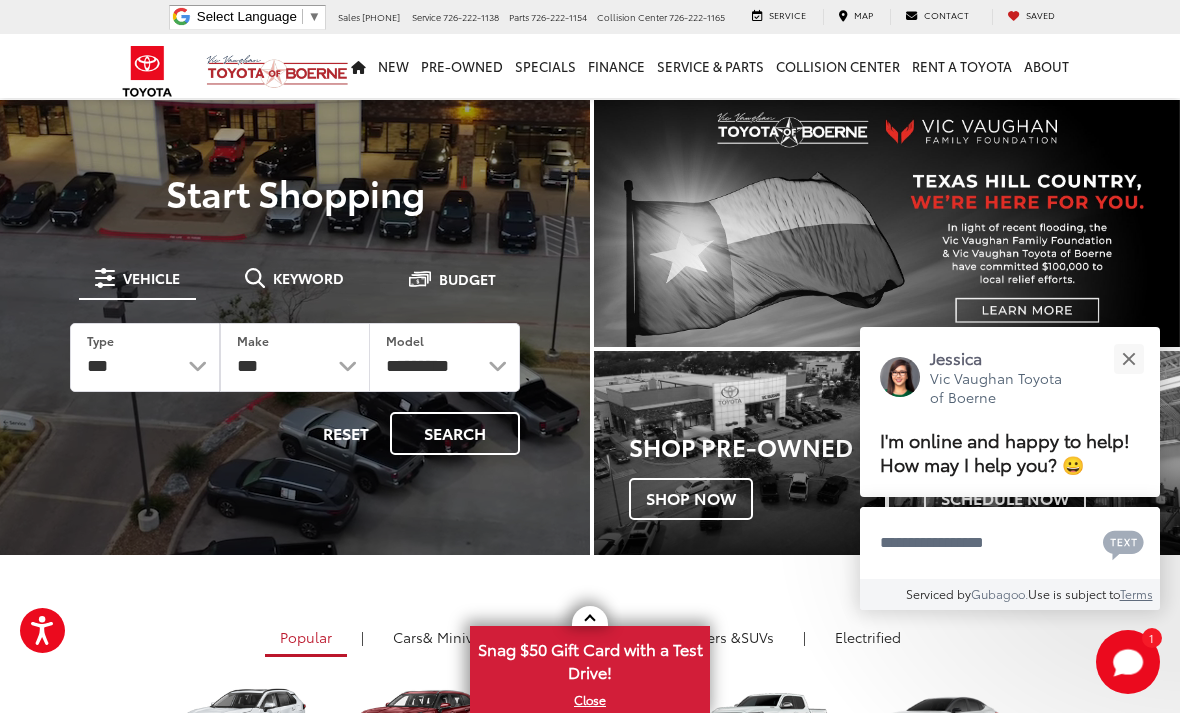 click at bounding box center [1128, 358] 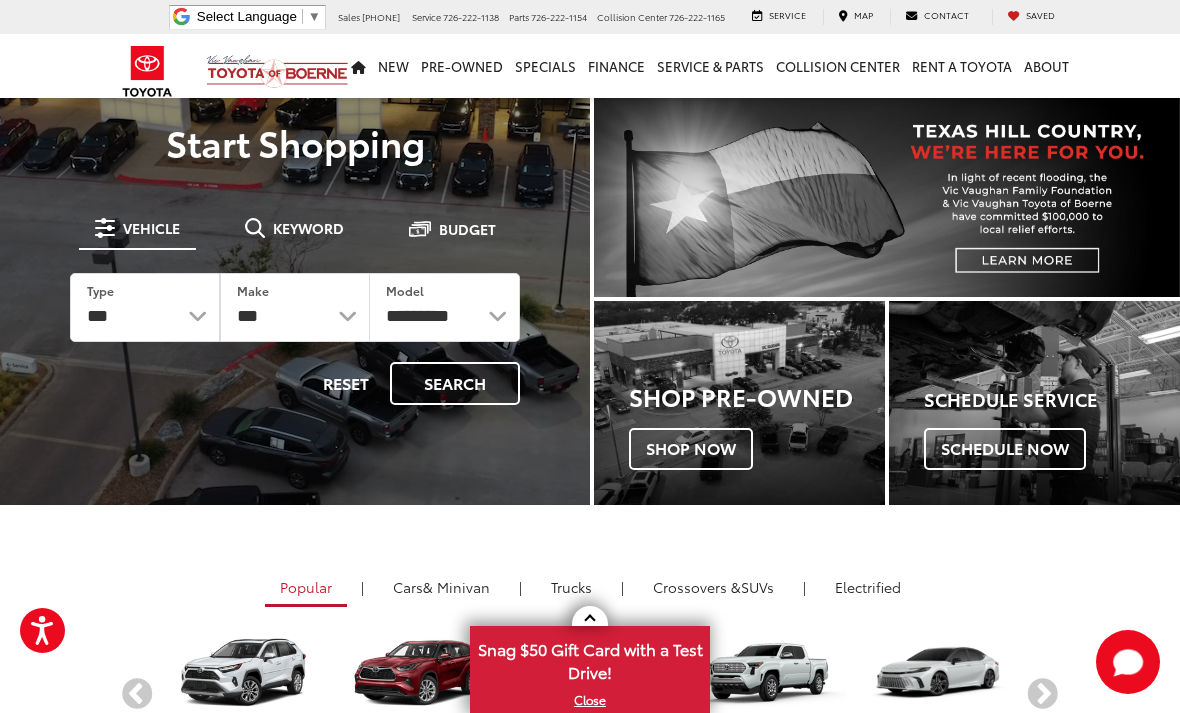 scroll, scrollTop: 0, scrollLeft: 0, axis: both 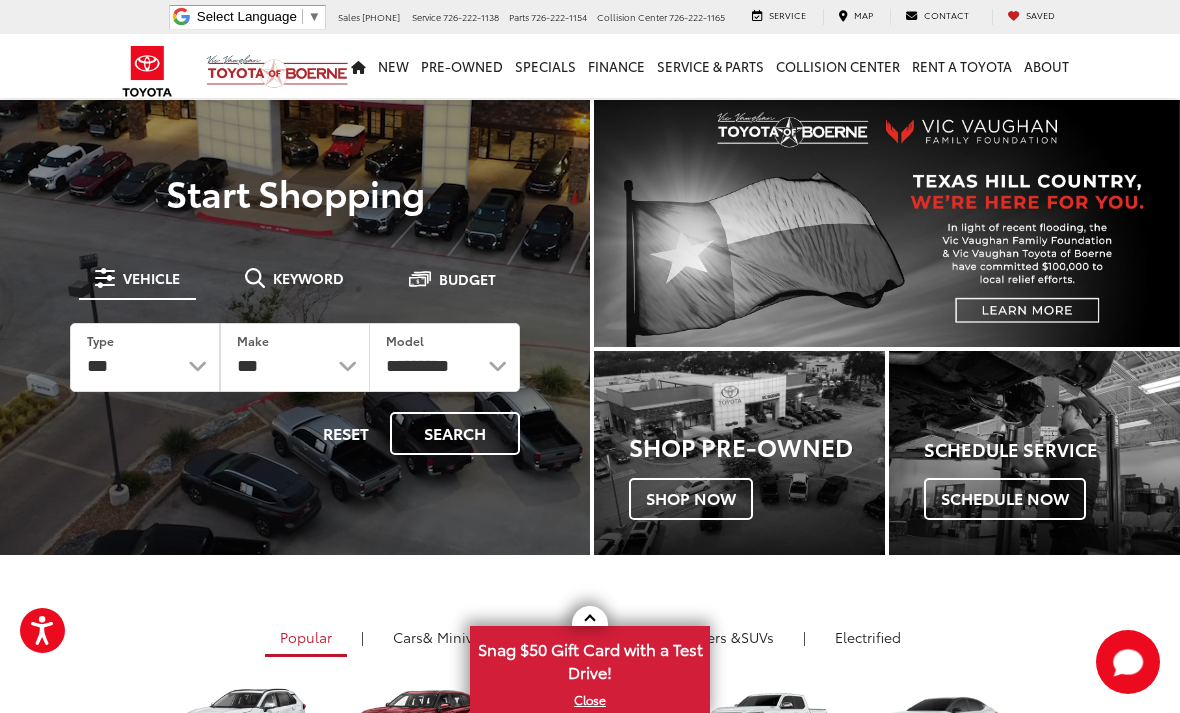 click on "Search" at bounding box center (455, 433) 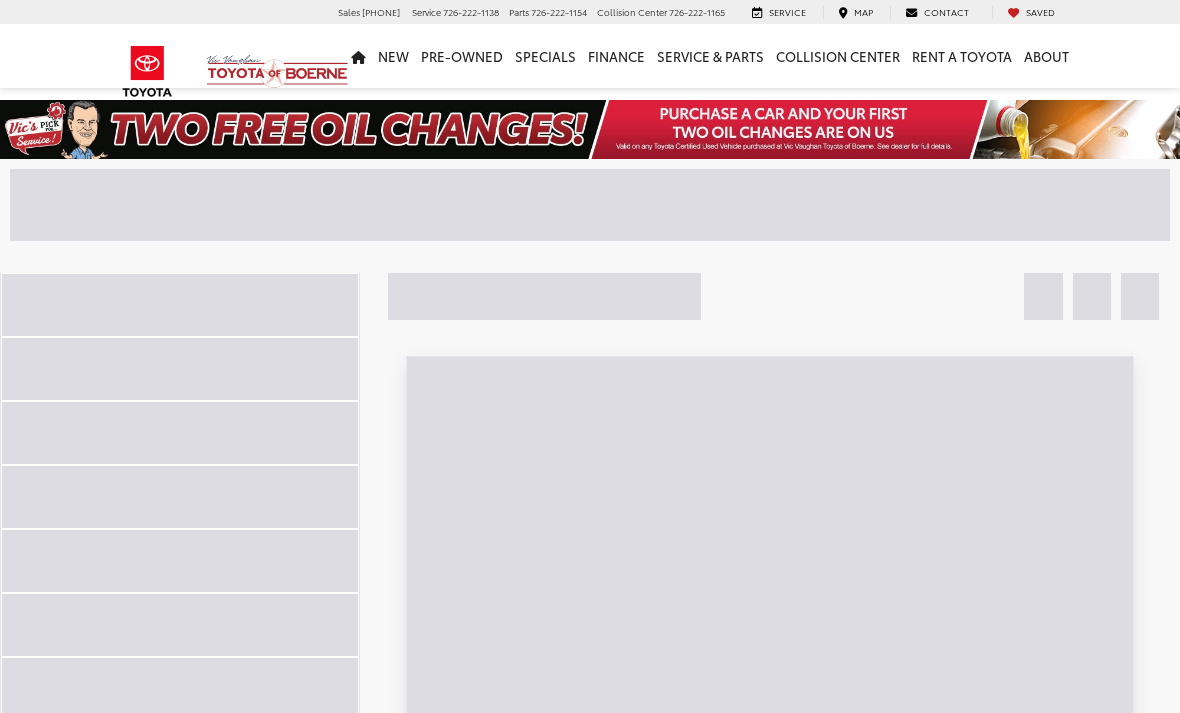 scroll, scrollTop: 0, scrollLeft: 0, axis: both 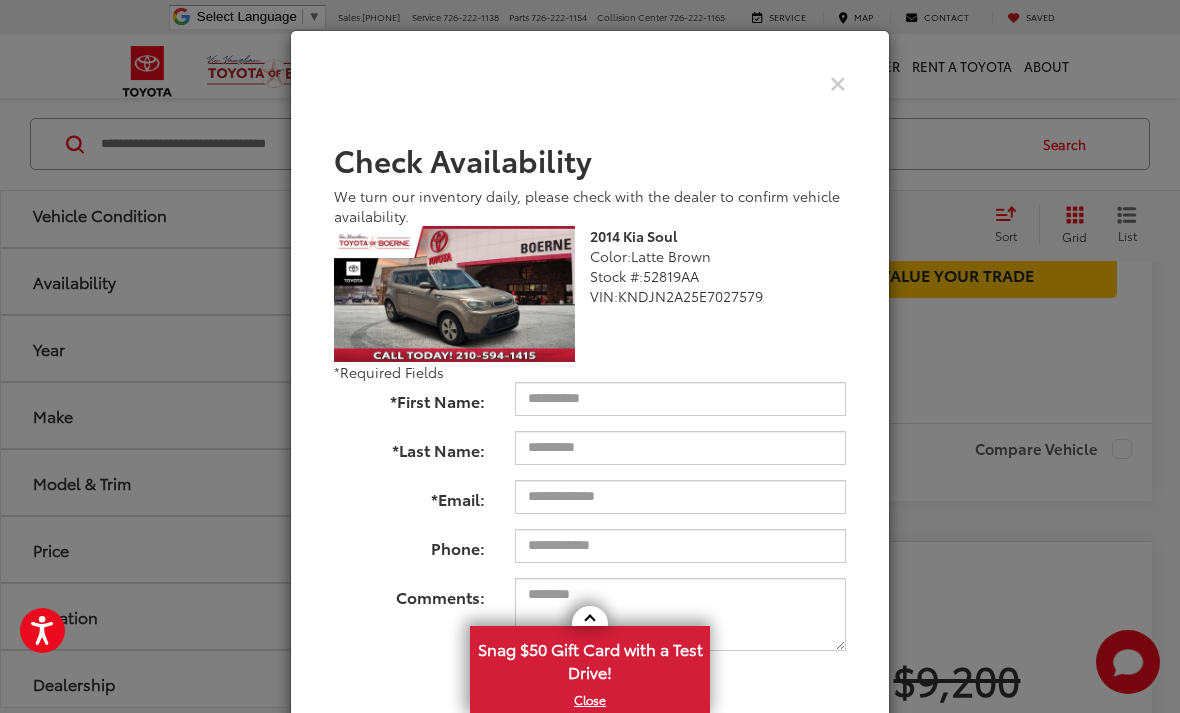 click at bounding box center [838, 82] 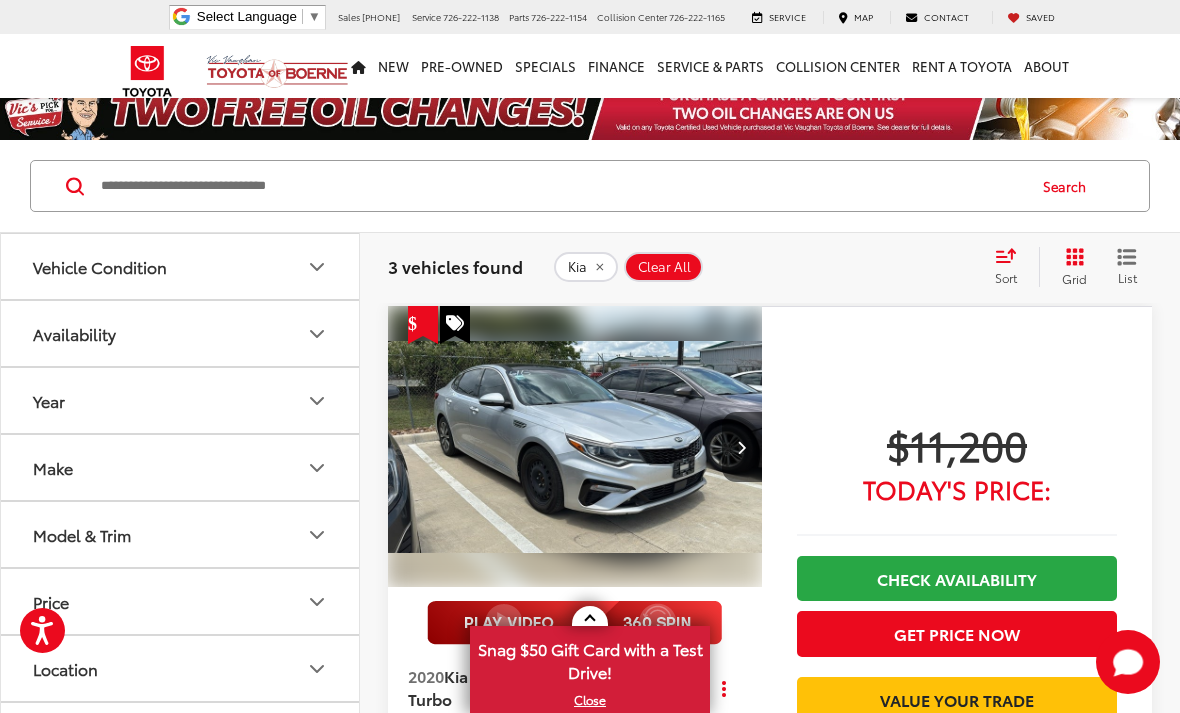 scroll, scrollTop: 0, scrollLeft: 0, axis: both 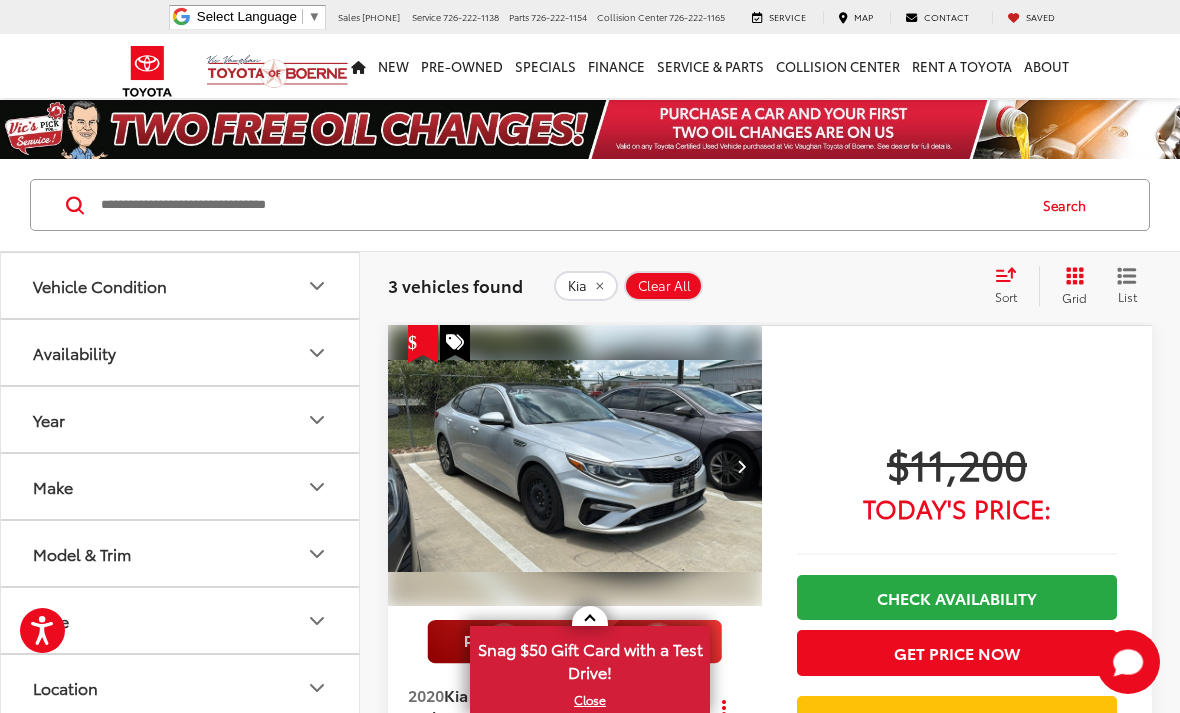 click at bounding box center [741, 466] 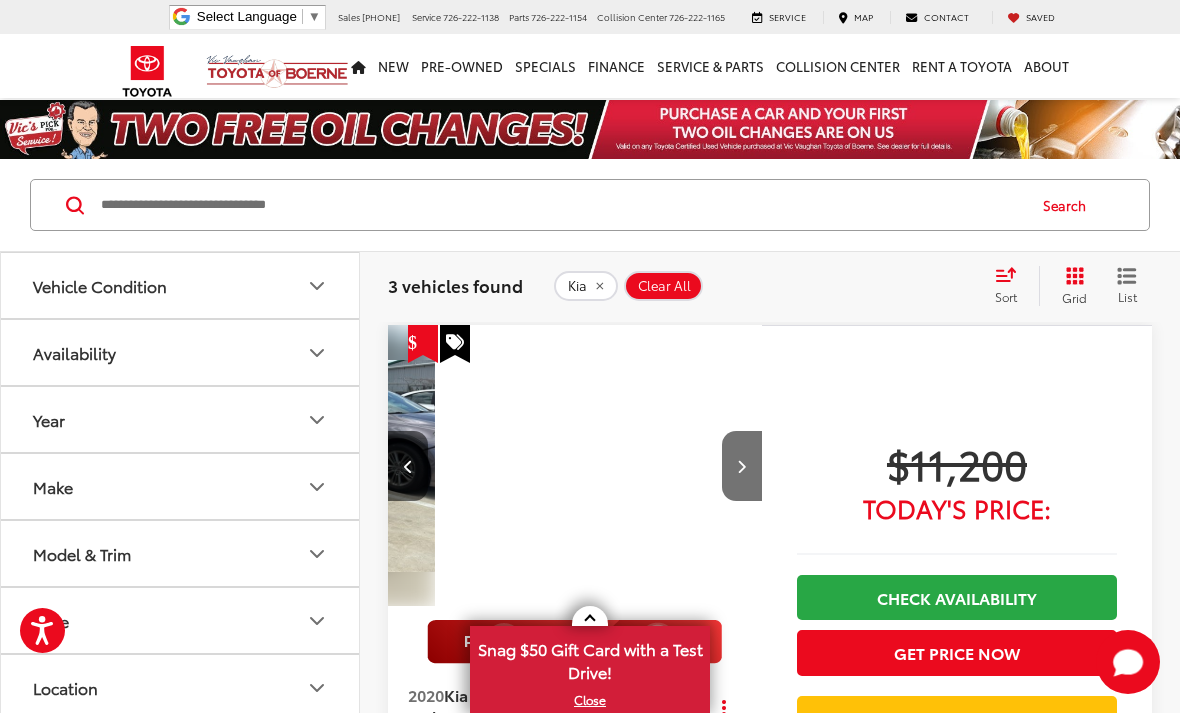 scroll, scrollTop: 0, scrollLeft: 377, axis: horizontal 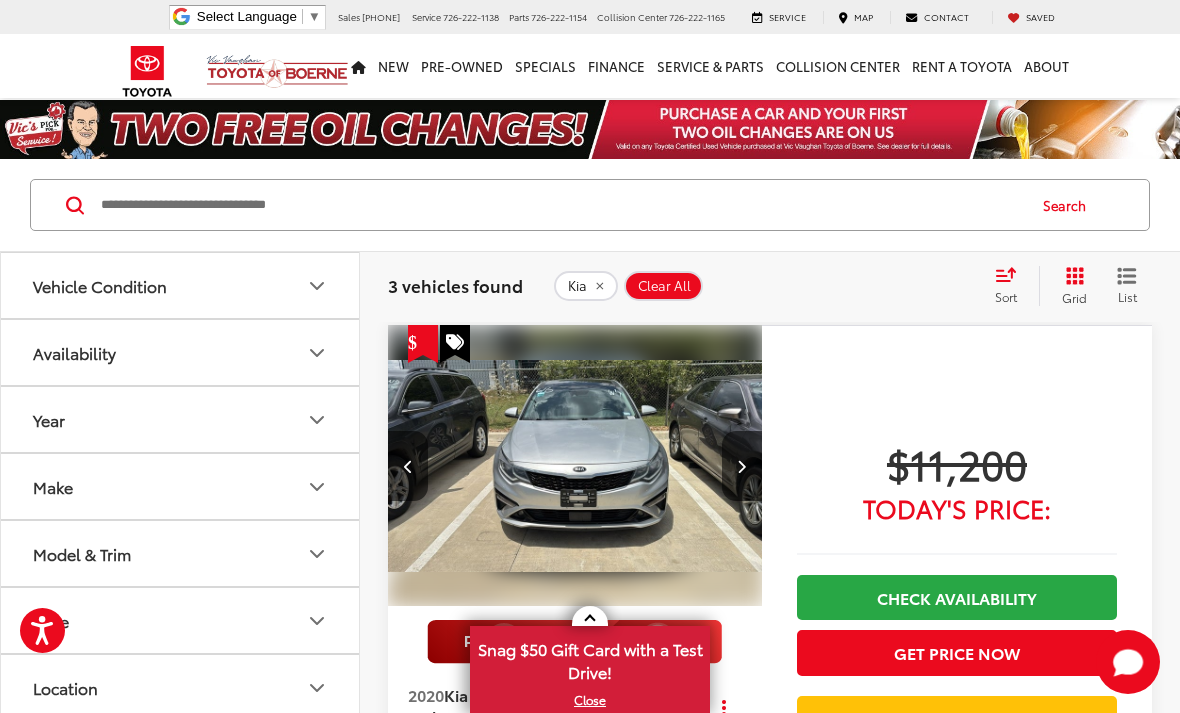 click at bounding box center (742, 466) 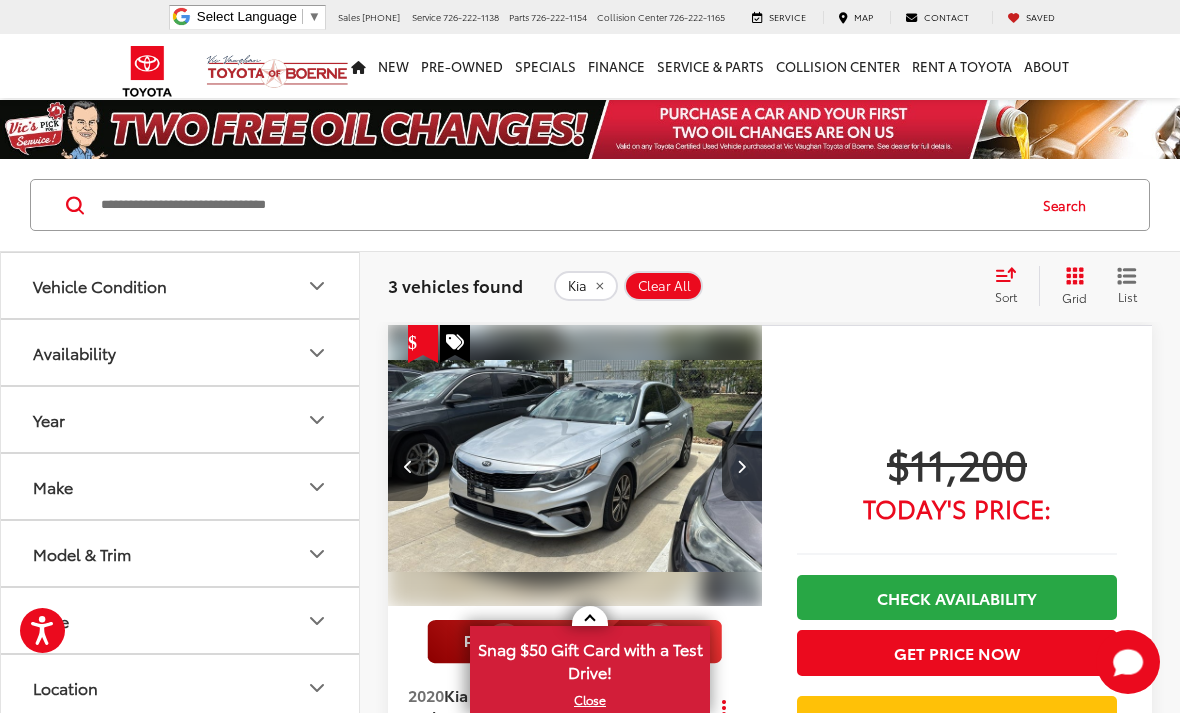 click at bounding box center [742, 466] 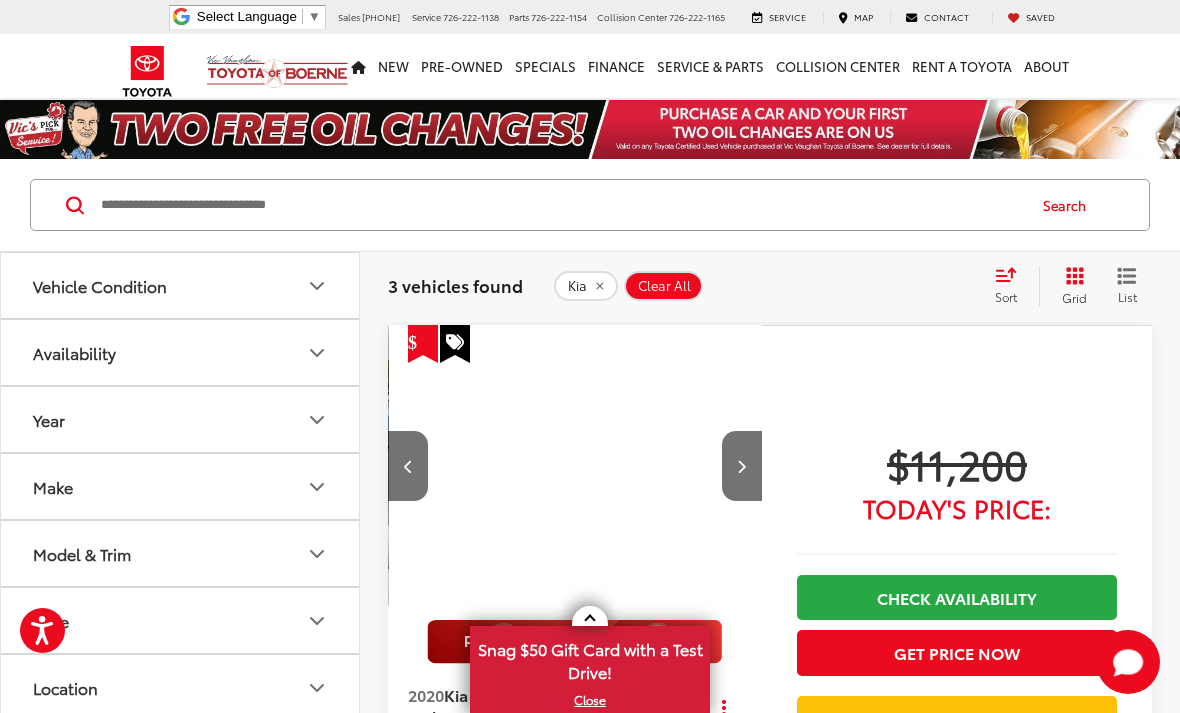 scroll, scrollTop: 0, scrollLeft: 1131, axis: horizontal 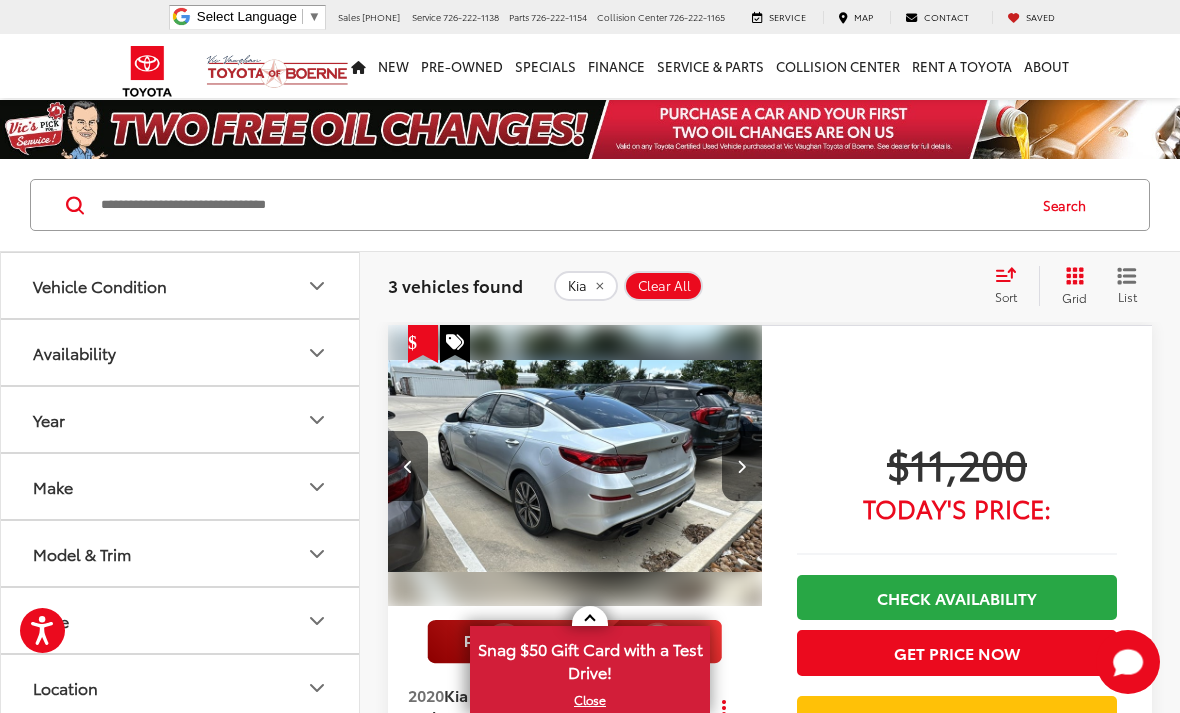 click at bounding box center [742, 466] 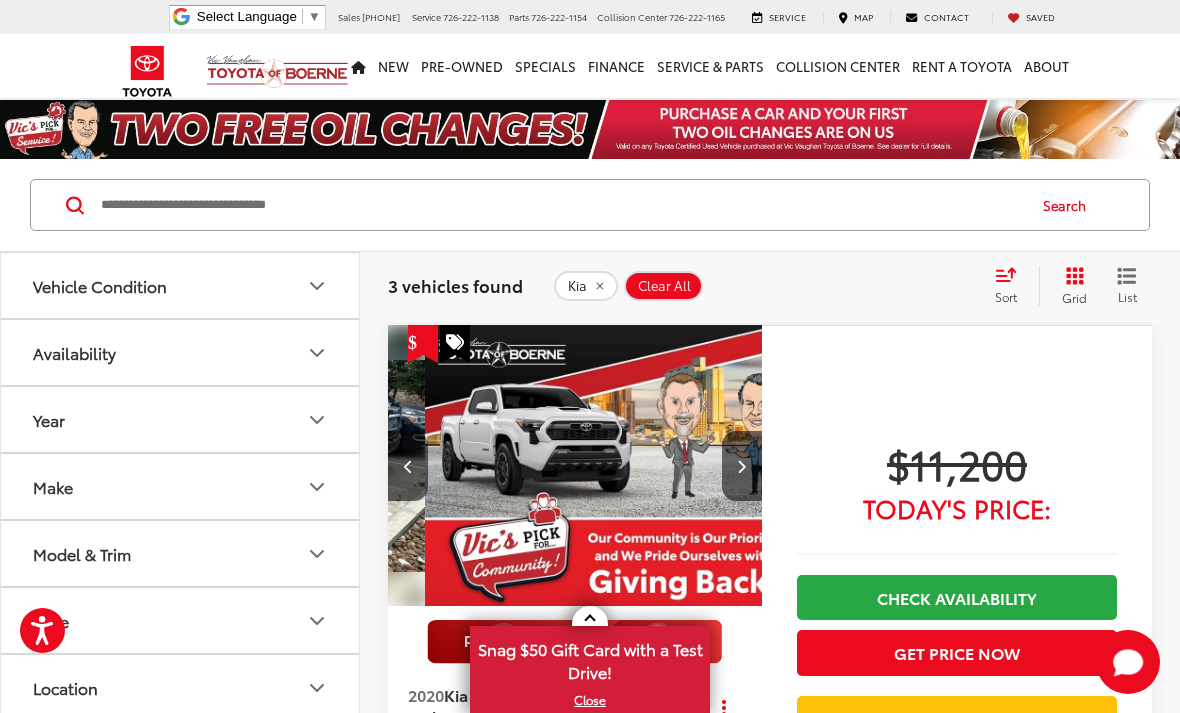 scroll, scrollTop: 0, scrollLeft: 1508, axis: horizontal 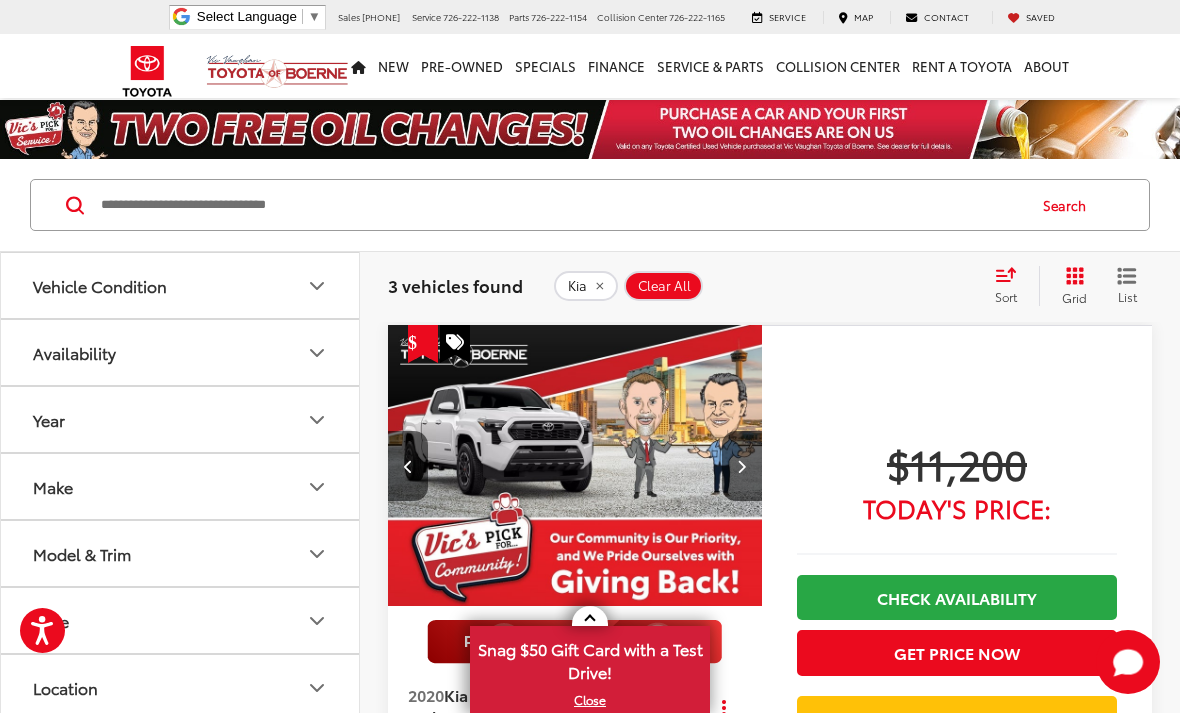 click at bounding box center (742, 466) 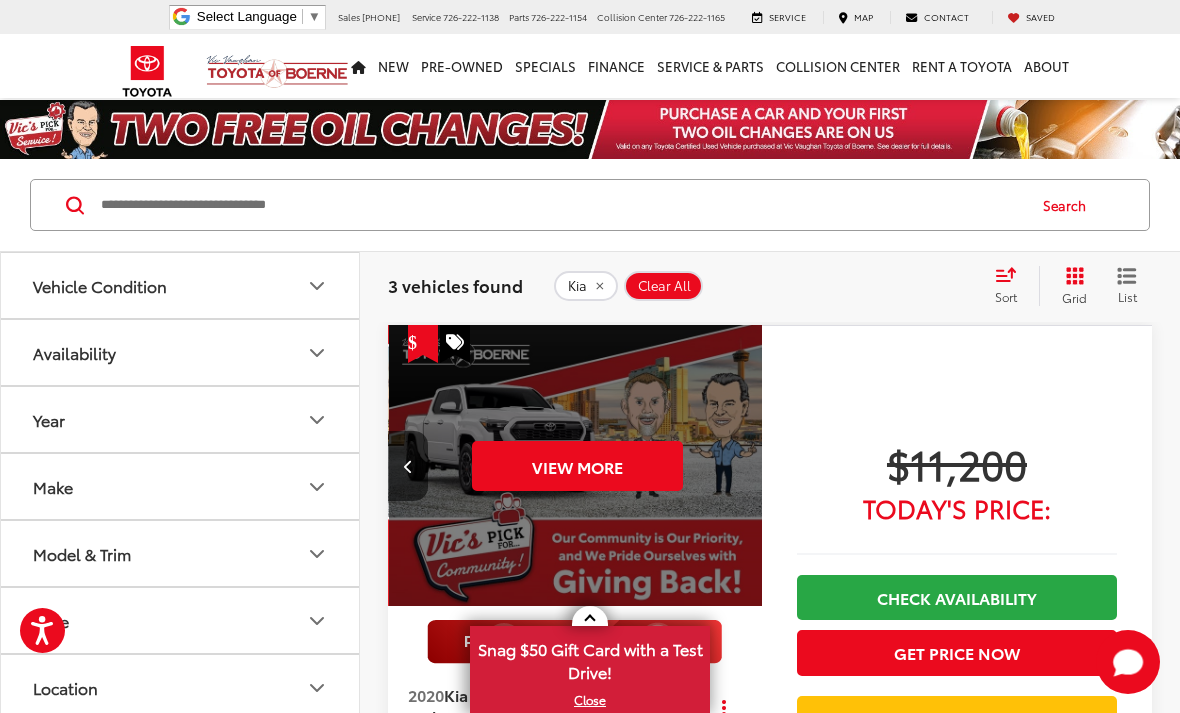 scroll, scrollTop: 0, scrollLeft: 1885, axis: horizontal 